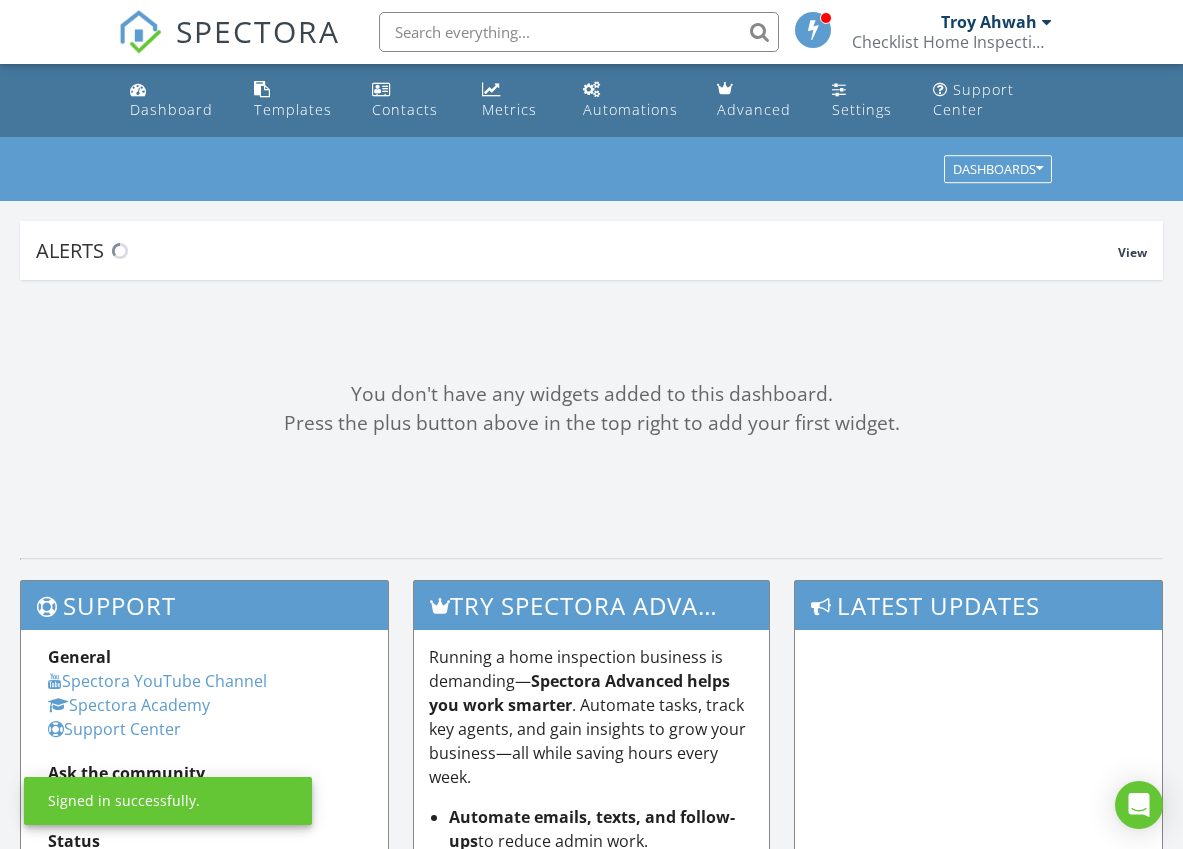 scroll, scrollTop: 0, scrollLeft: 0, axis: both 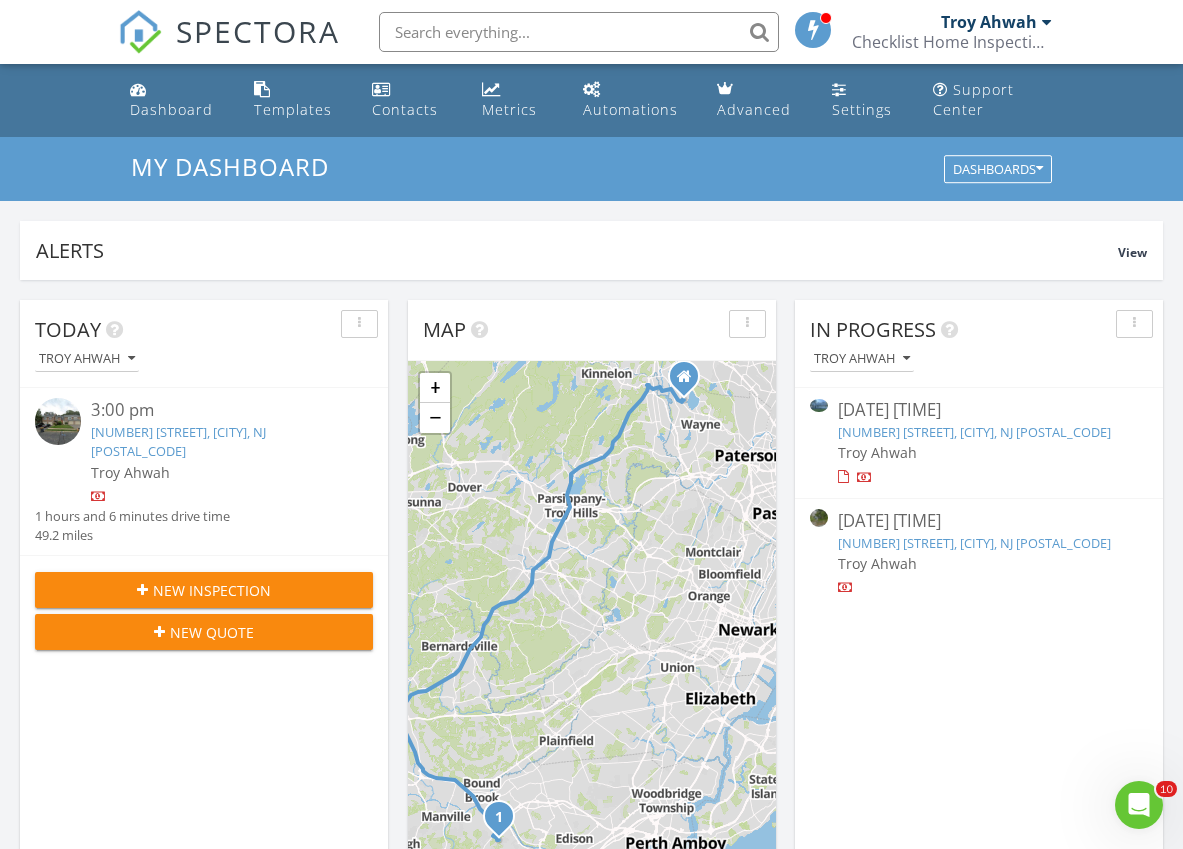 click at bounding box center (1047, 22) 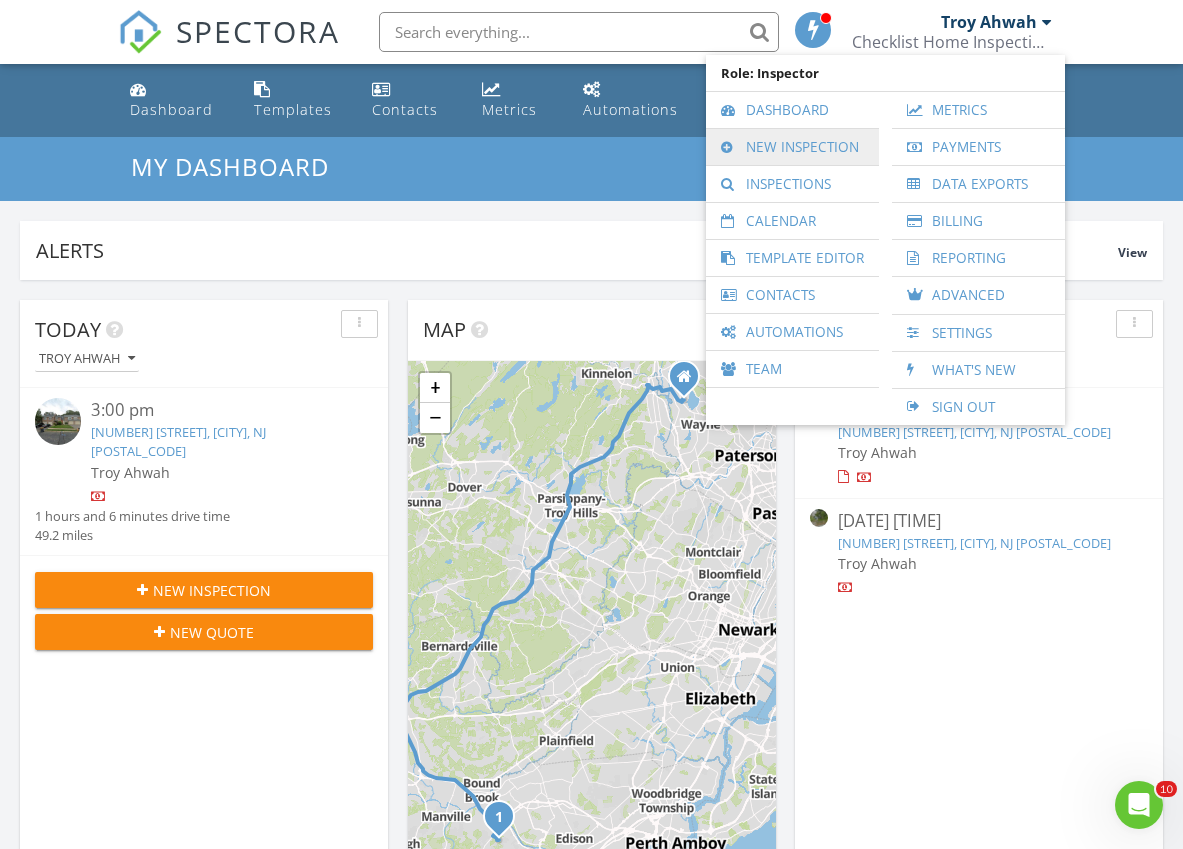 click on "New Inspection" at bounding box center [792, 147] 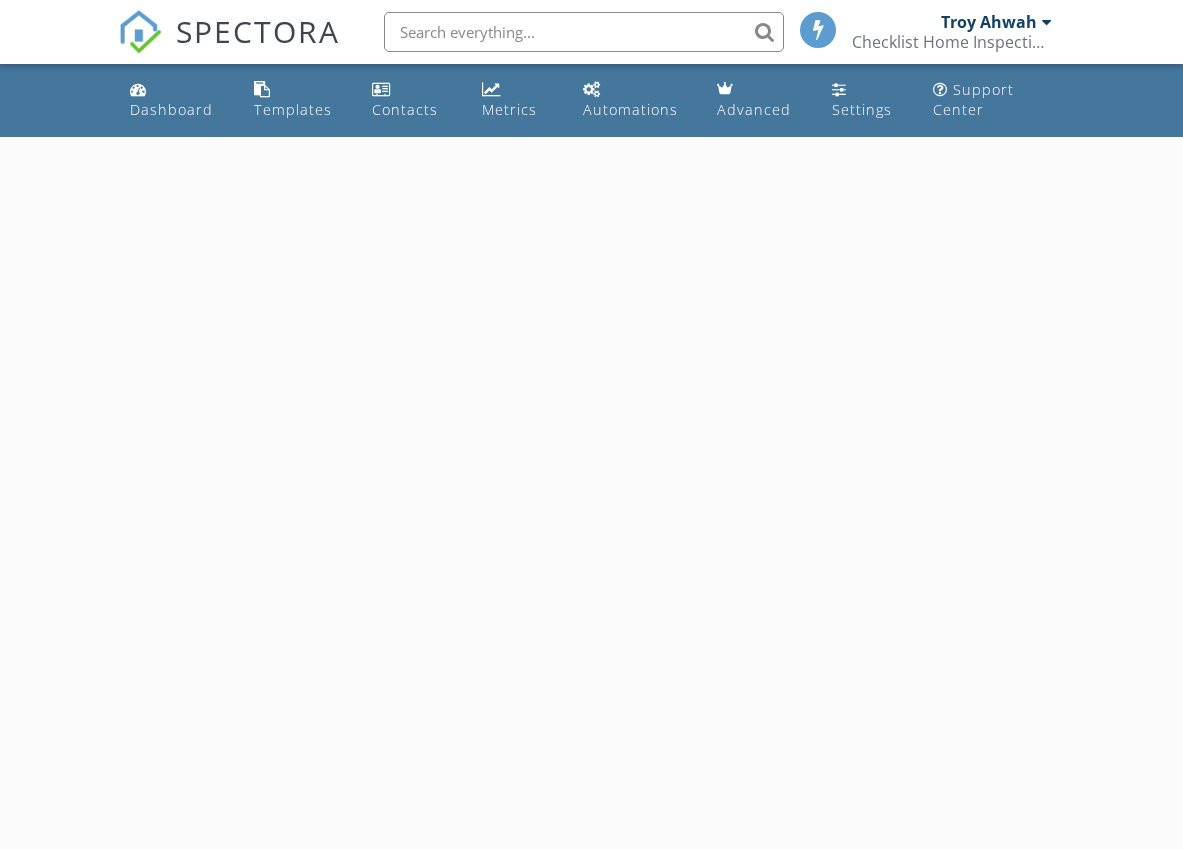 scroll, scrollTop: 0, scrollLeft: 0, axis: both 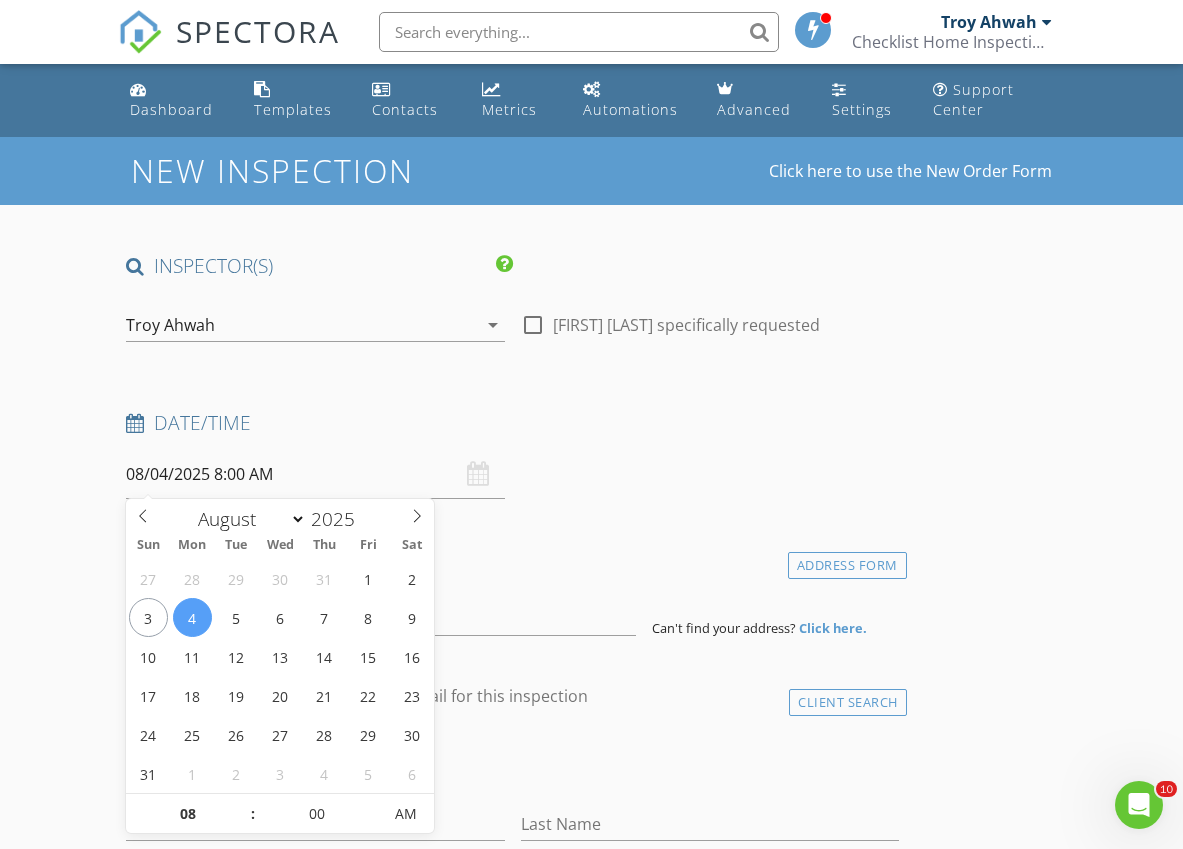 click on "08/04/2025 8:00 AM" at bounding box center [315, 474] 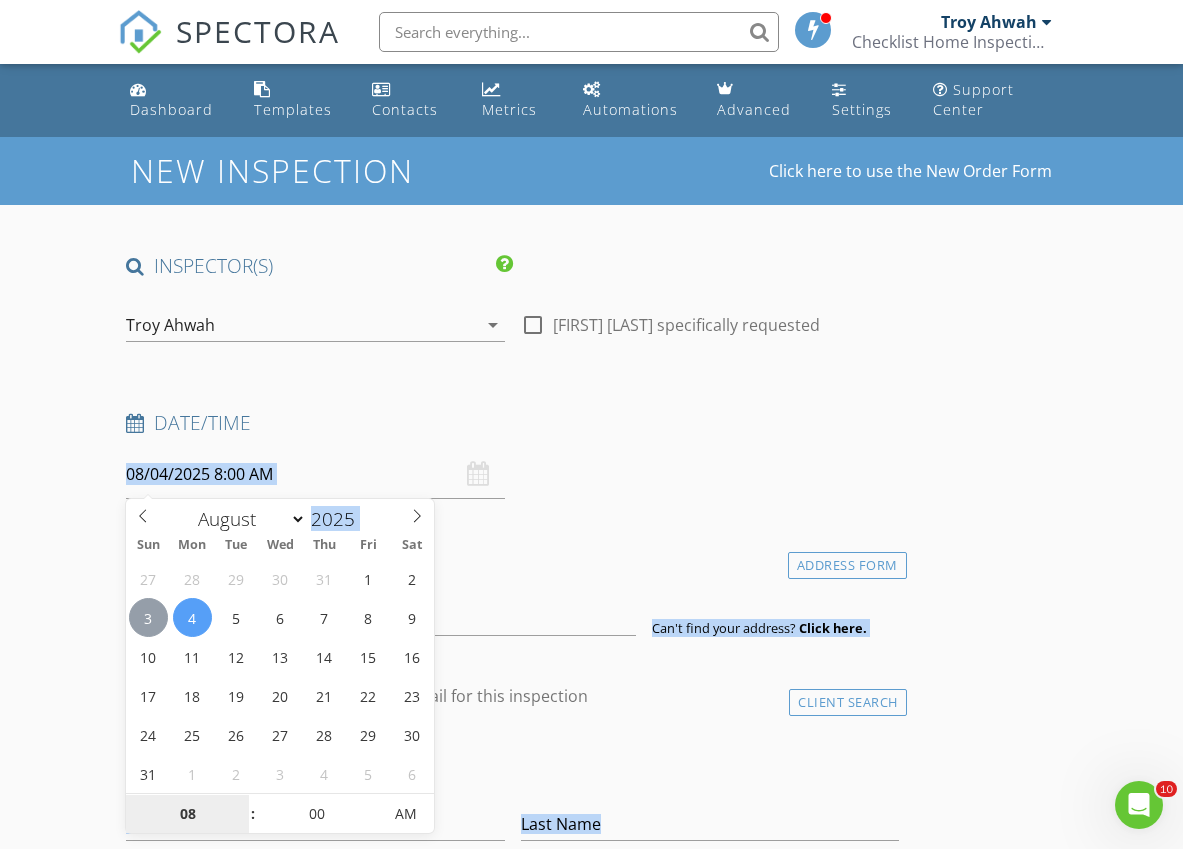 type on "08/03/2025 8:00 AM" 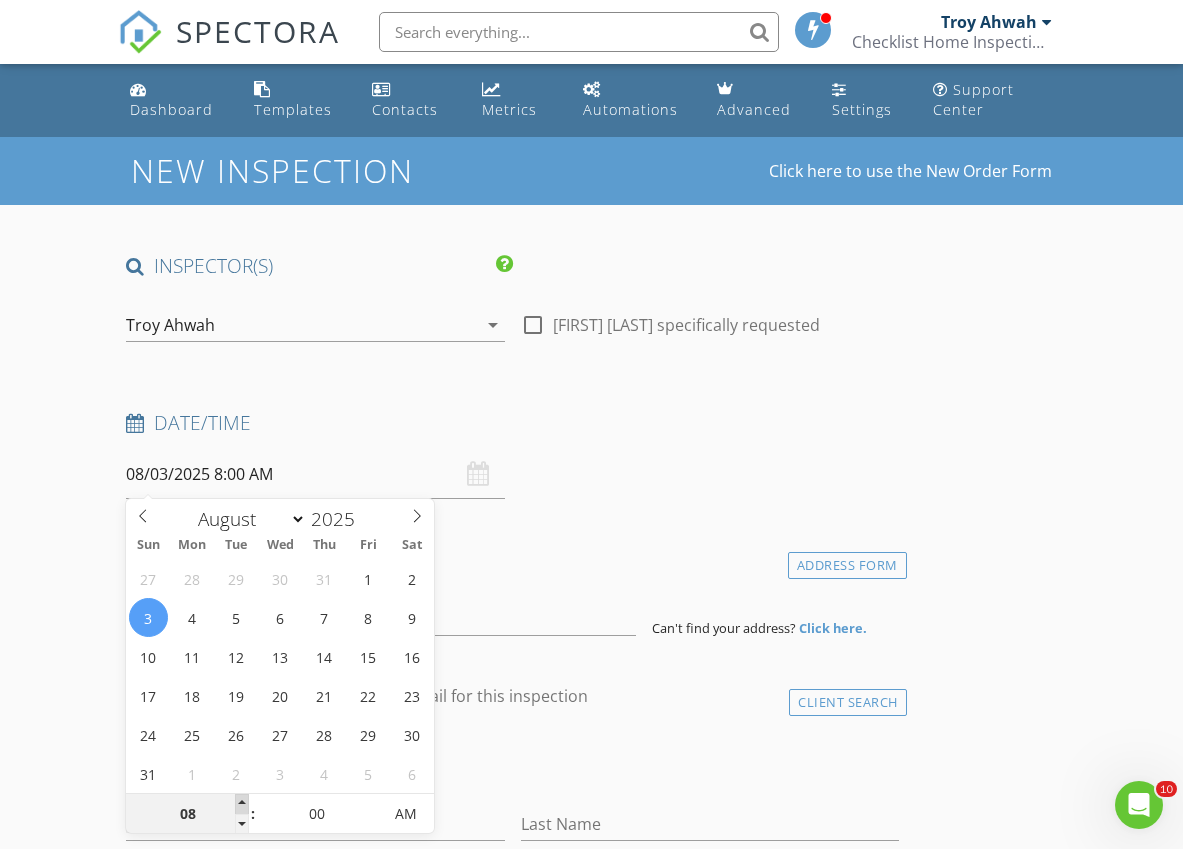 type on "09" 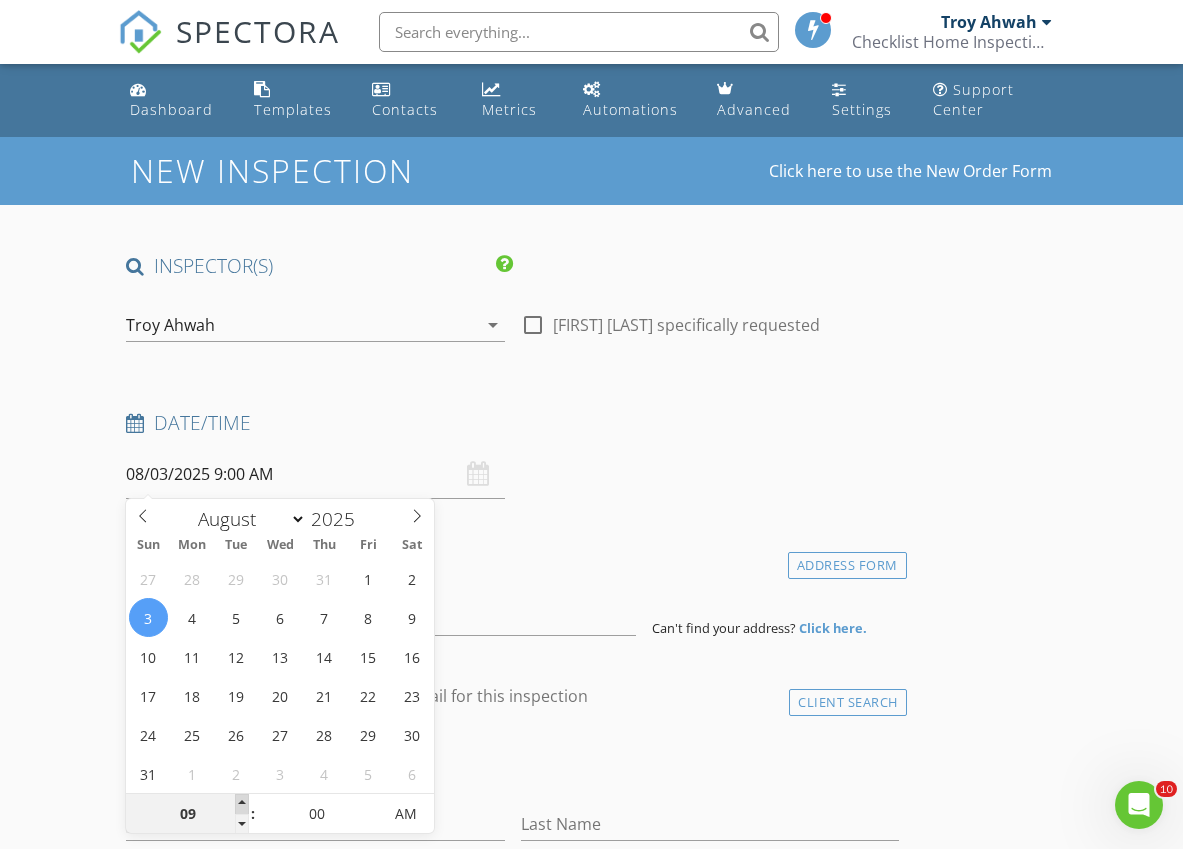 click at bounding box center (242, 804) 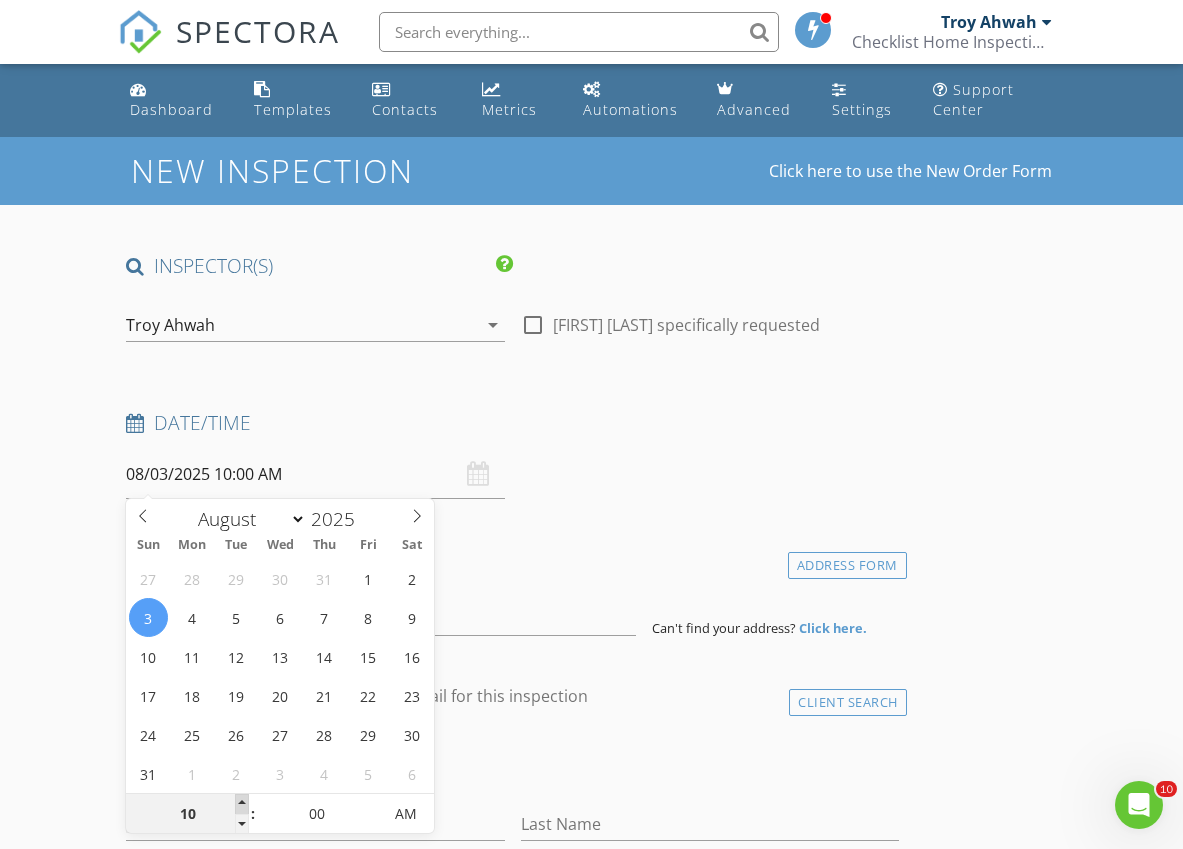 click at bounding box center (242, 804) 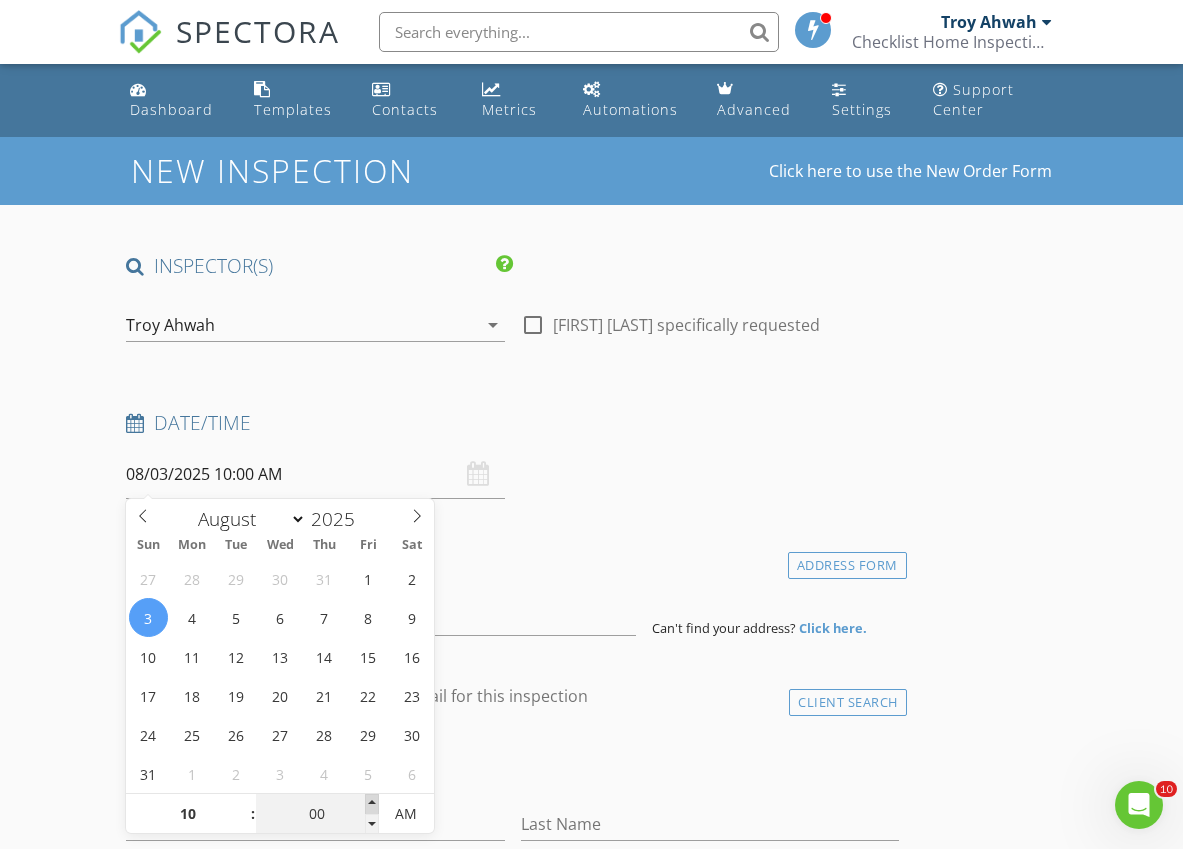 type on "05" 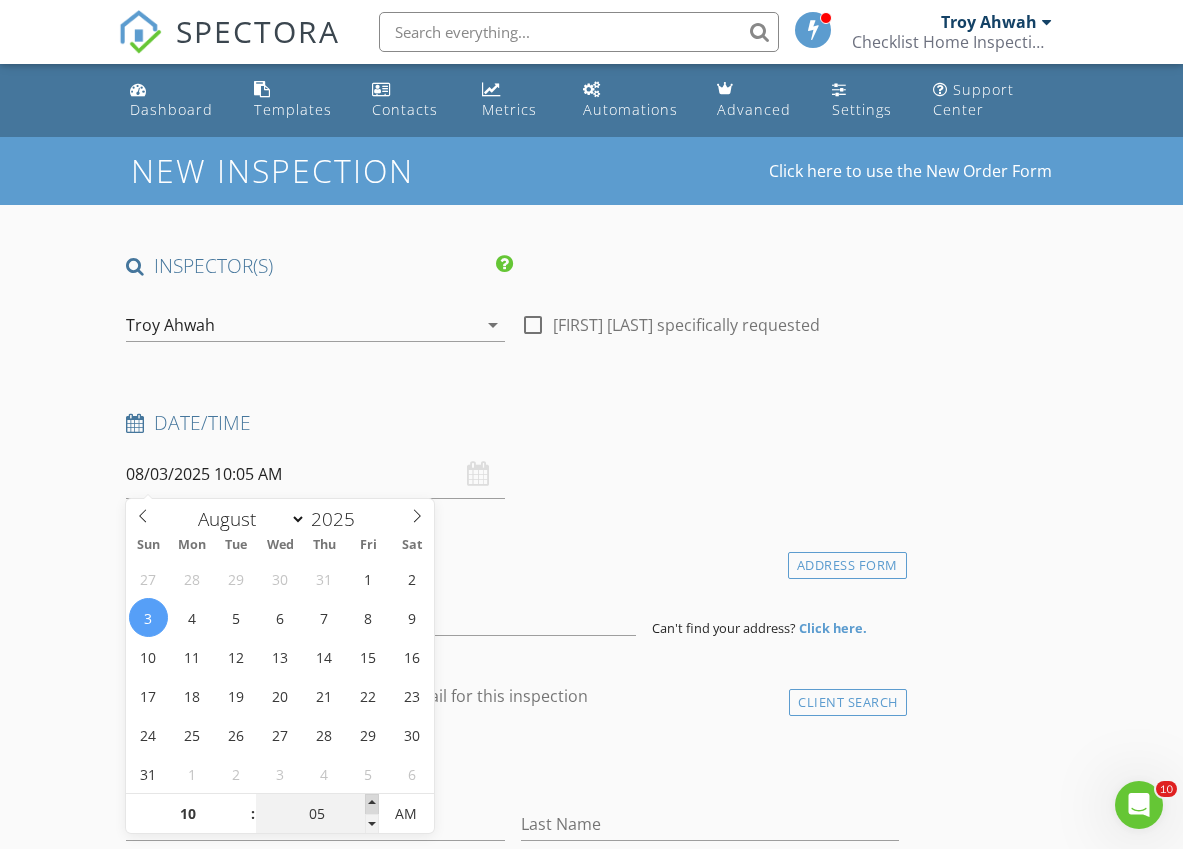 click at bounding box center [372, 804] 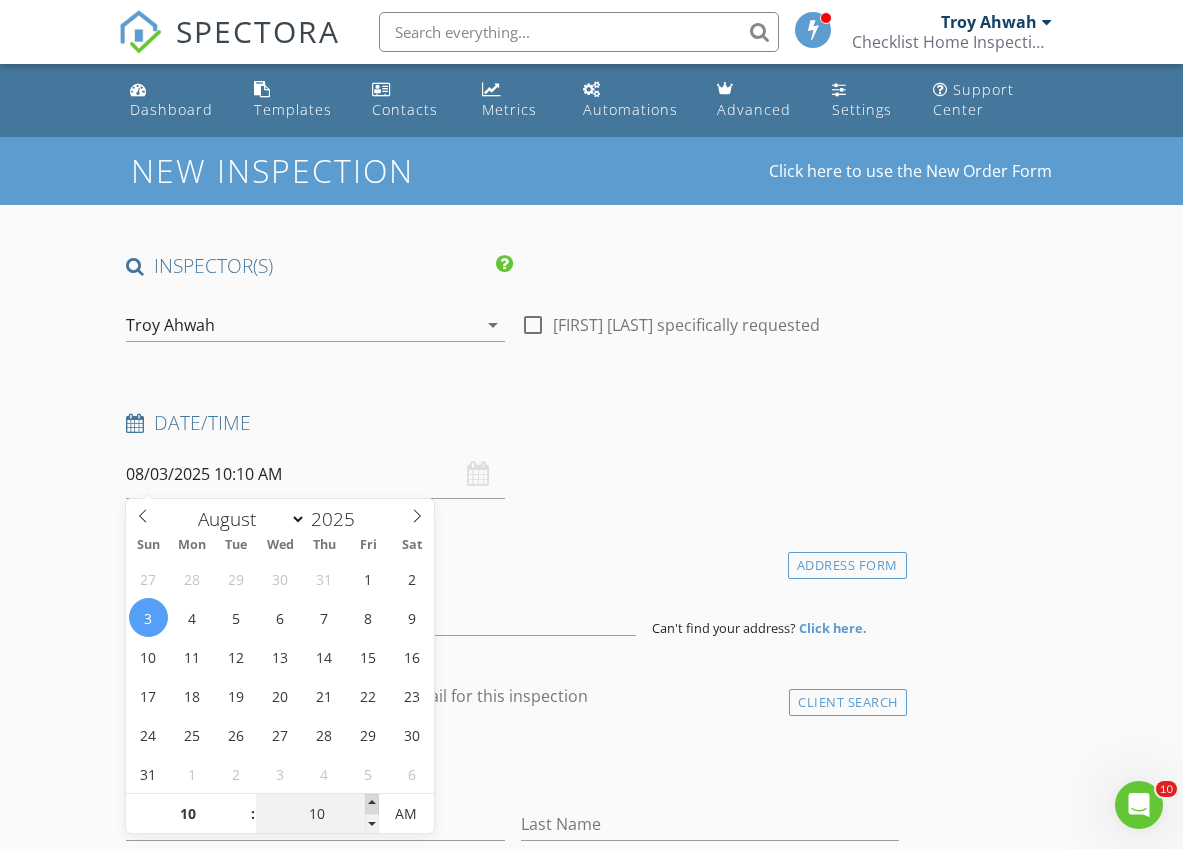 click at bounding box center (372, 804) 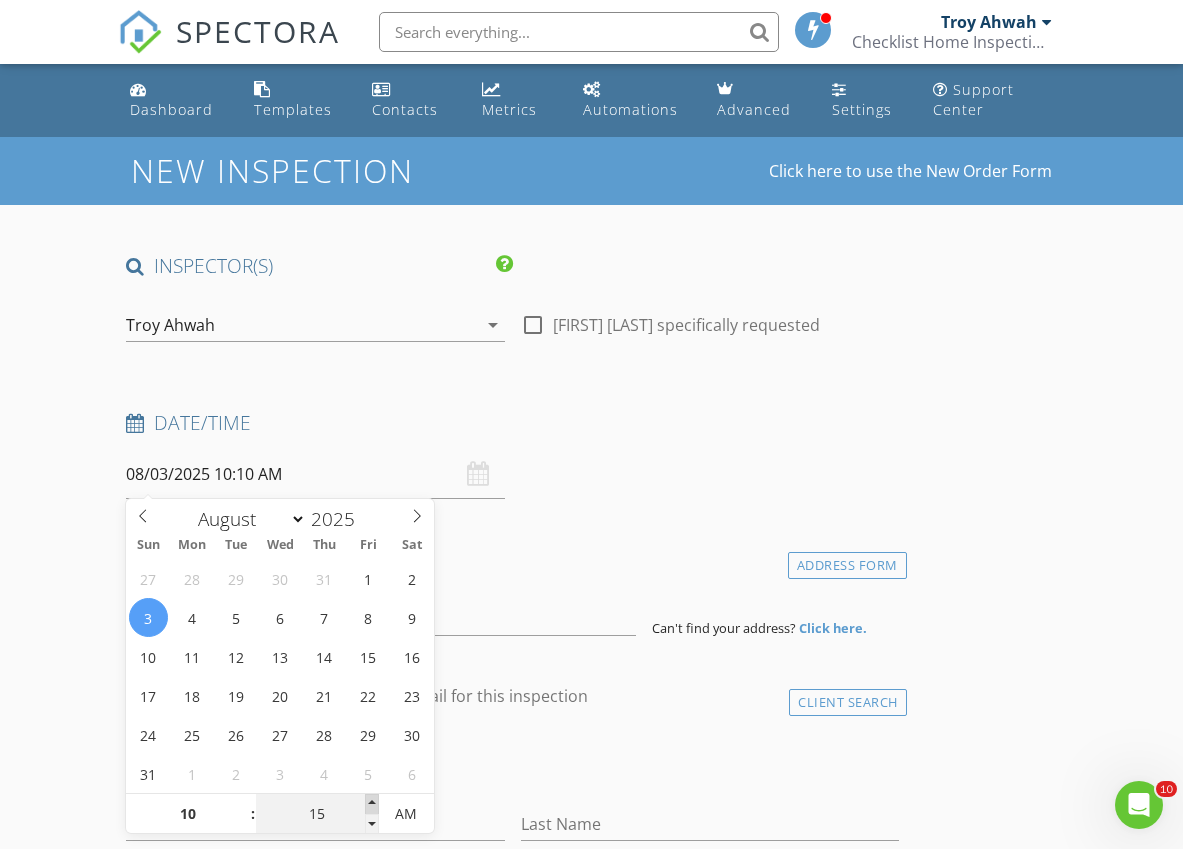 type on "08/03/2025 10:15 AM" 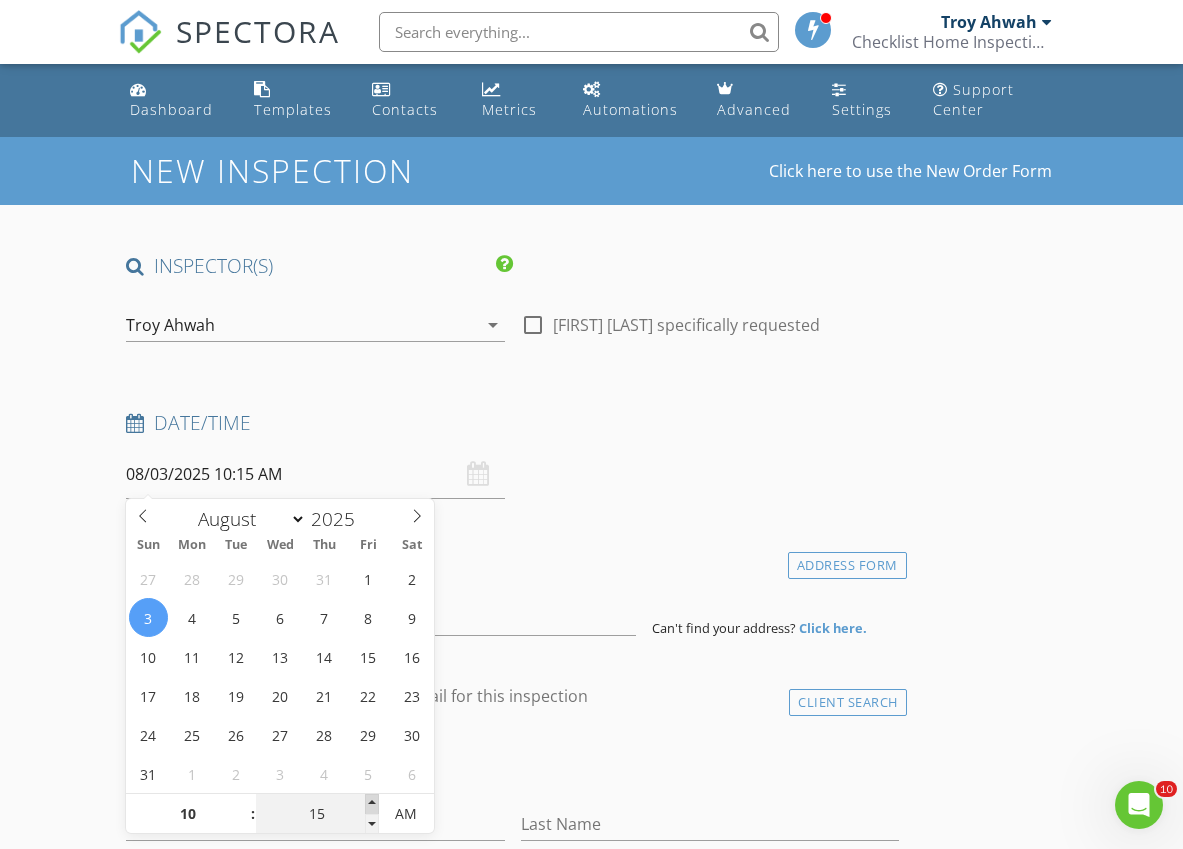click at bounding box center (372, 804) 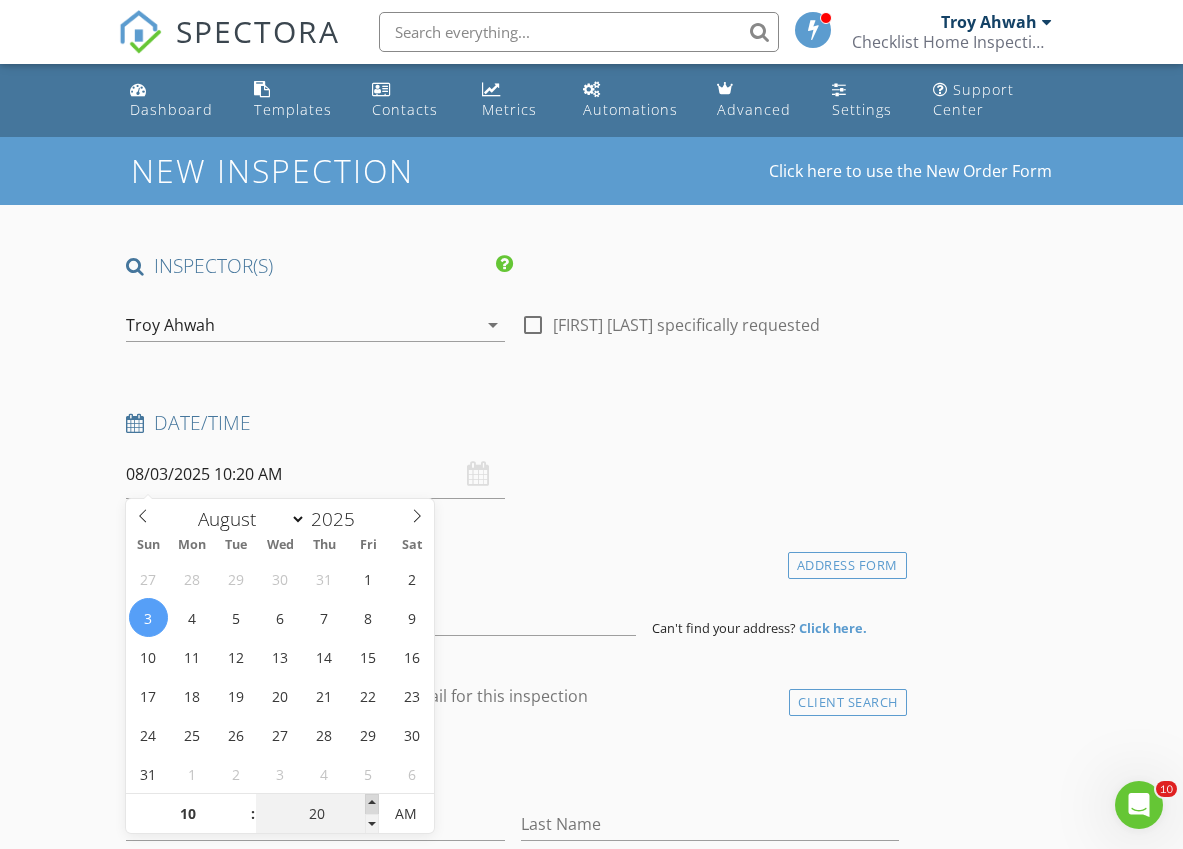 click at bounding box center (372, 804) 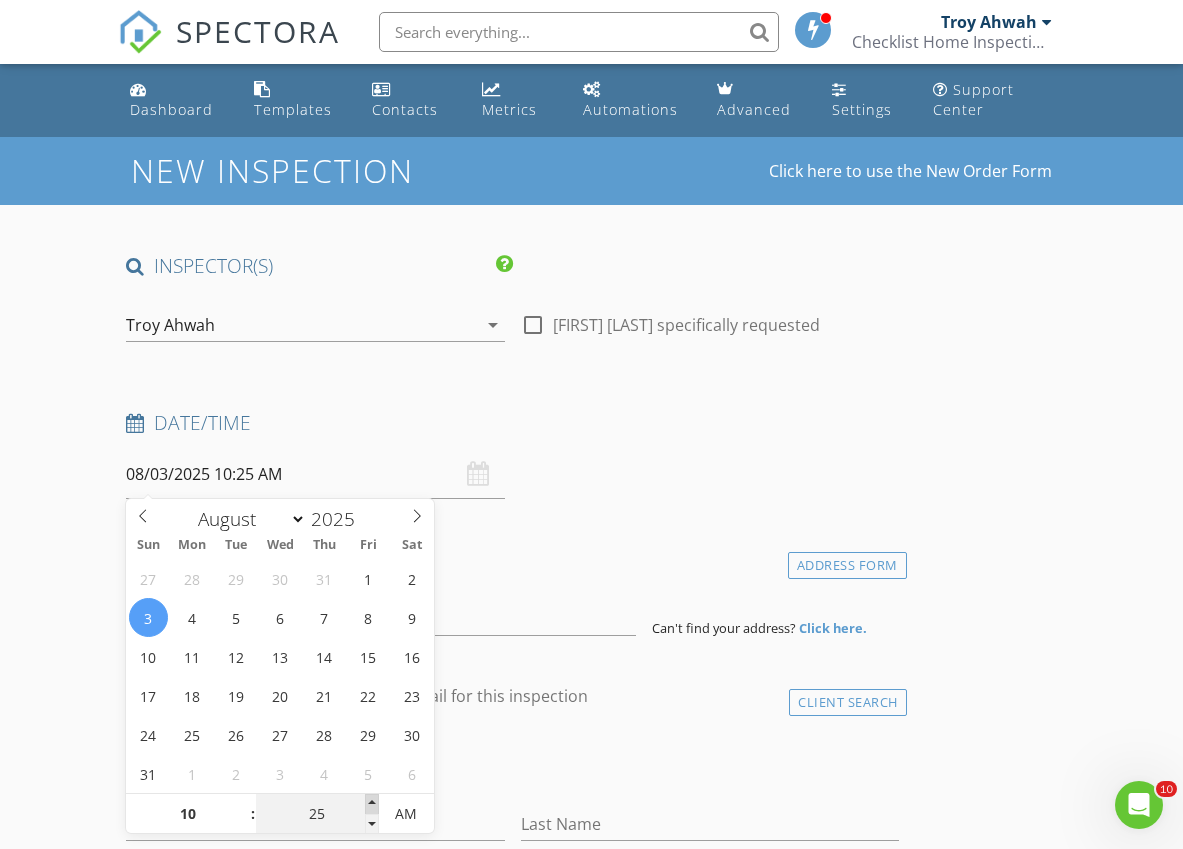 click at bounding box center [372, 804] 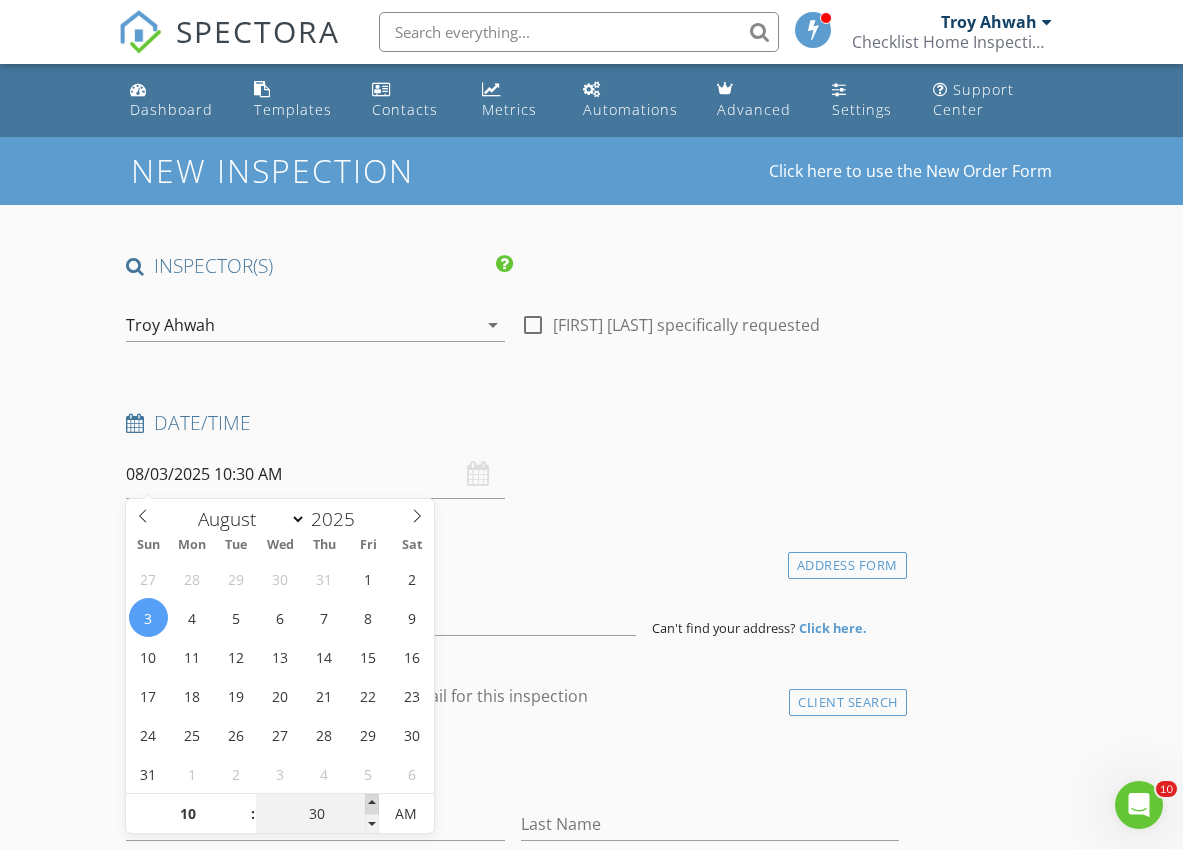 click at bounding box center (372, 804) 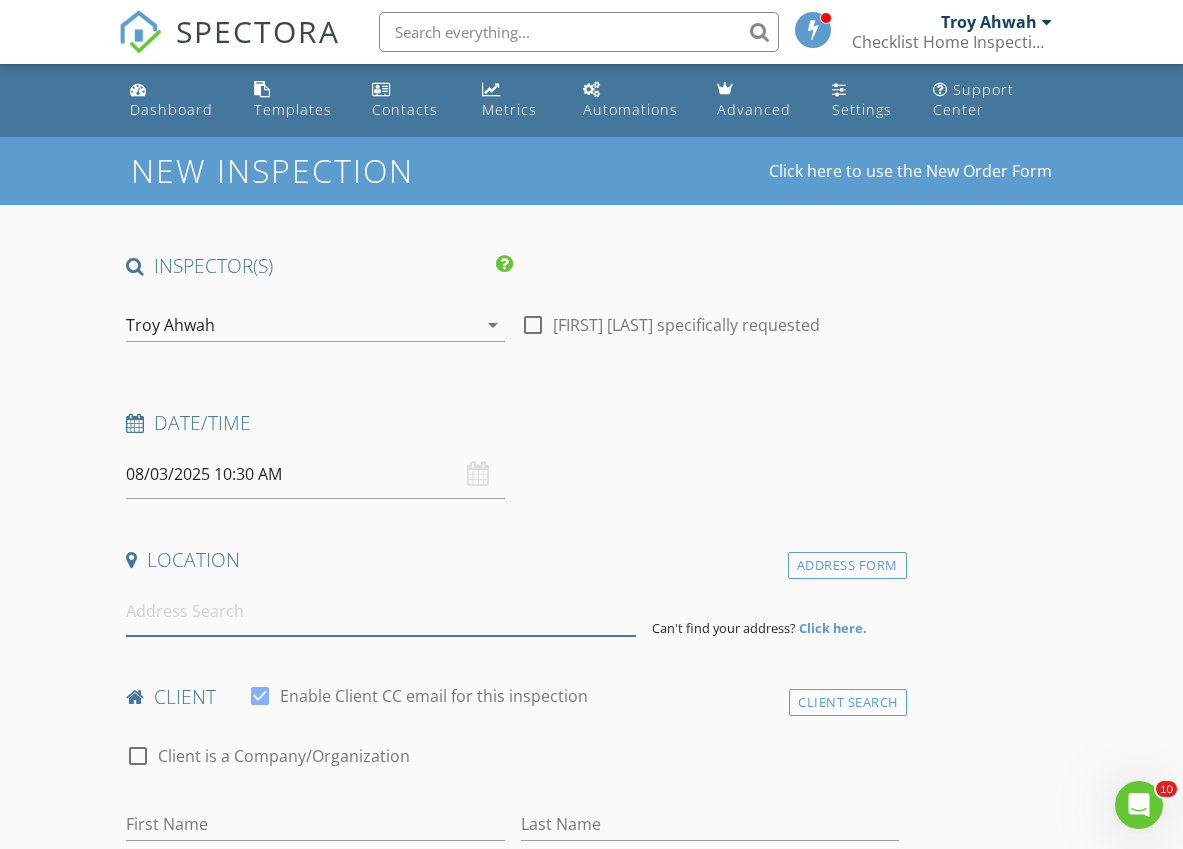click at bounding box center [381, 611] 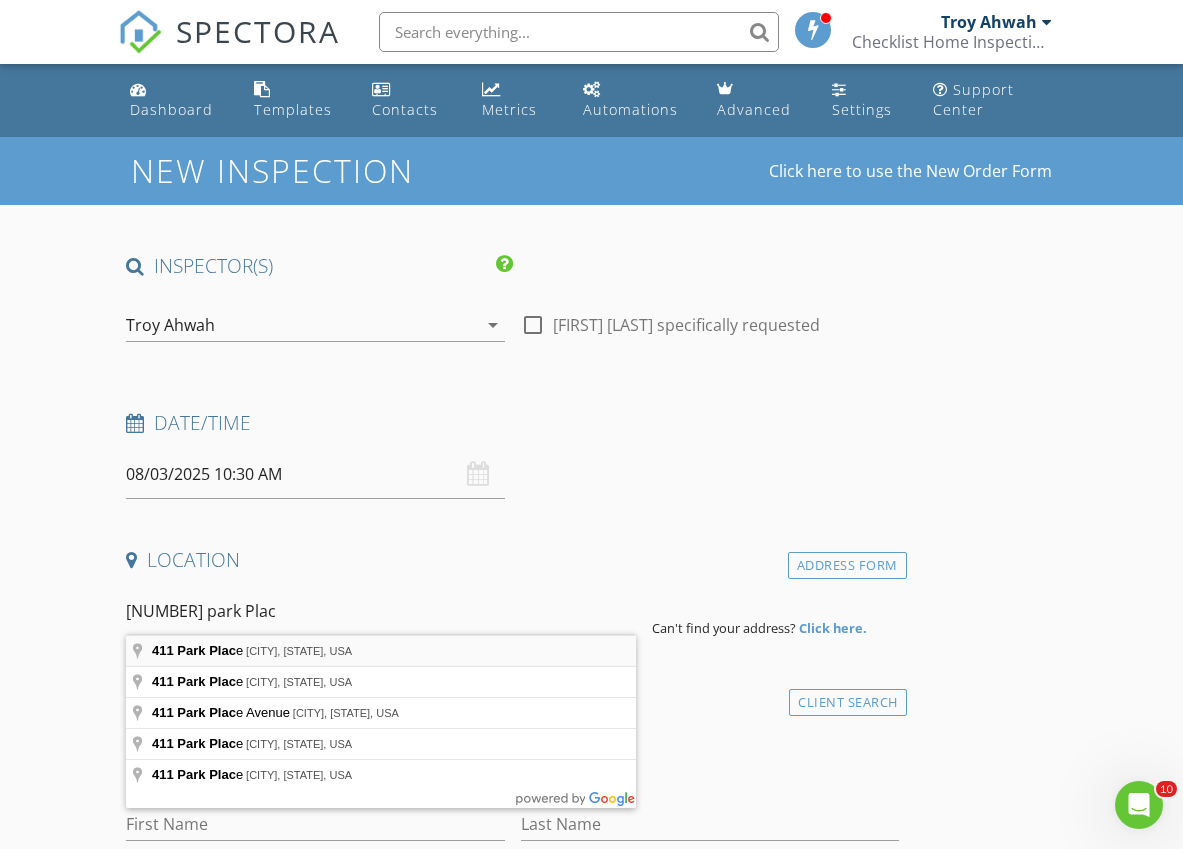 type on "411 Park Place, Fort Lee, NJ, USA" 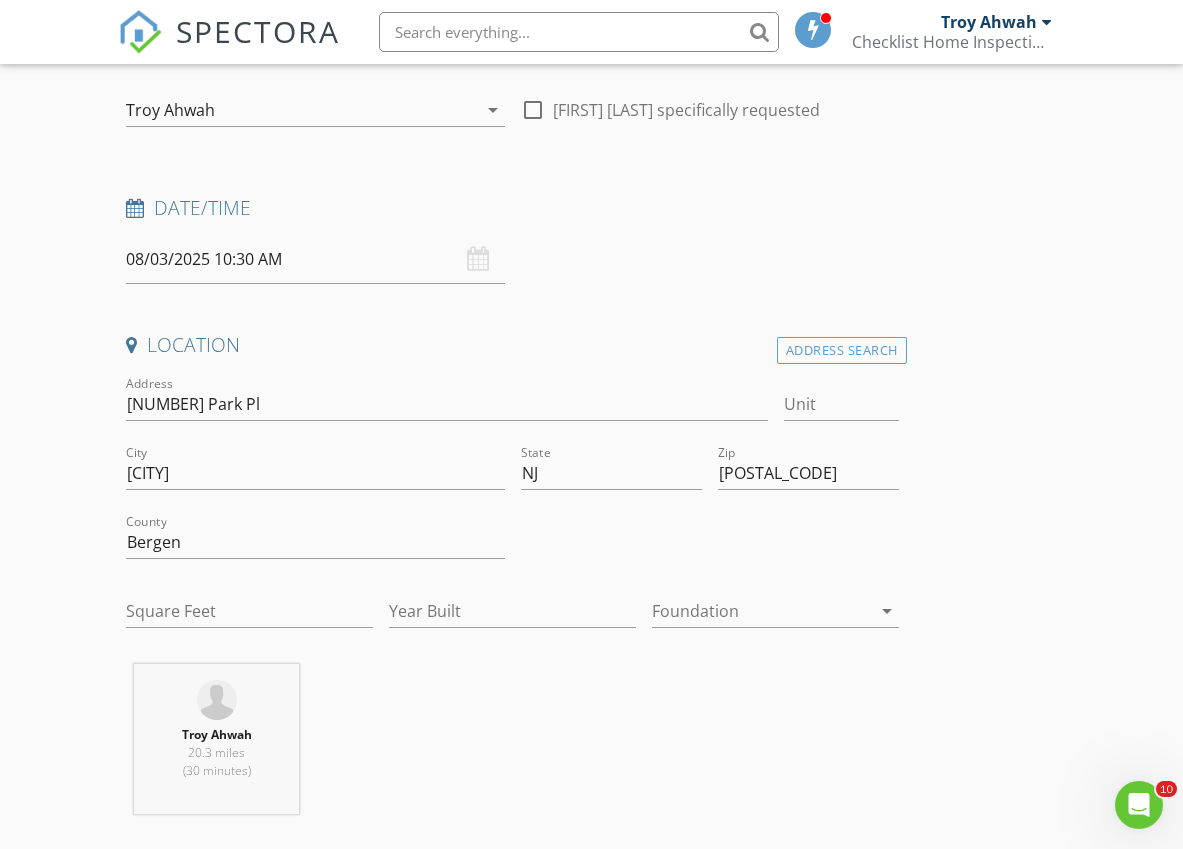 scroll, scrollTop: 215, scrollLeft: 2, axis: both 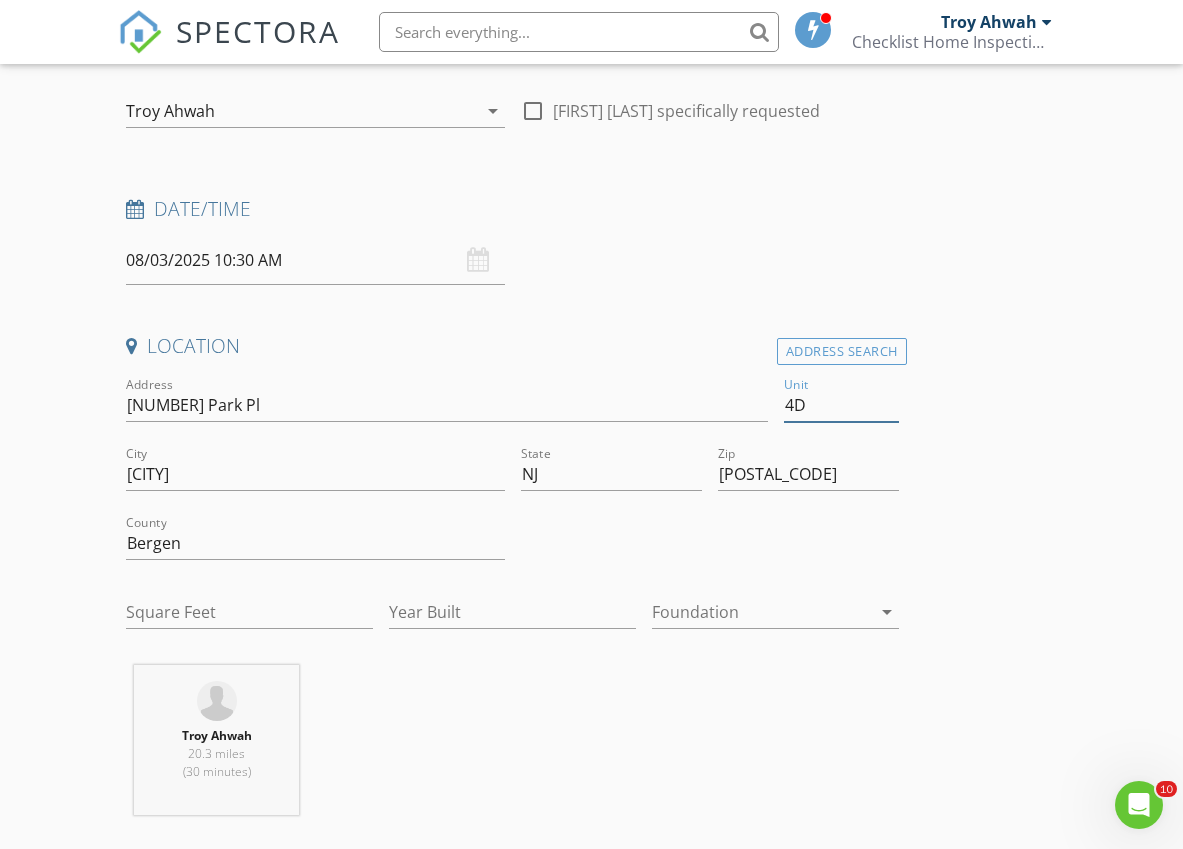 type on "4D" 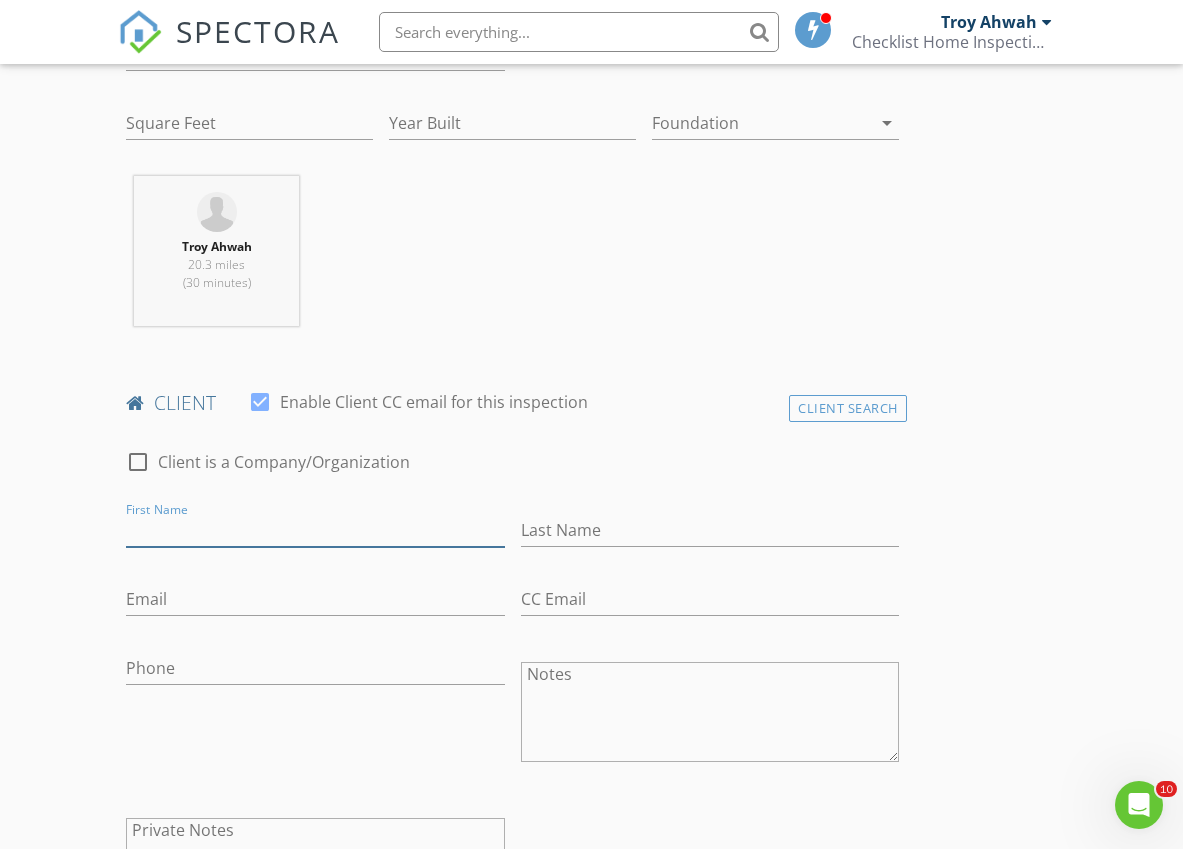 scroll, scrollTop: 702, scrollLeft: 0, axis: vertical 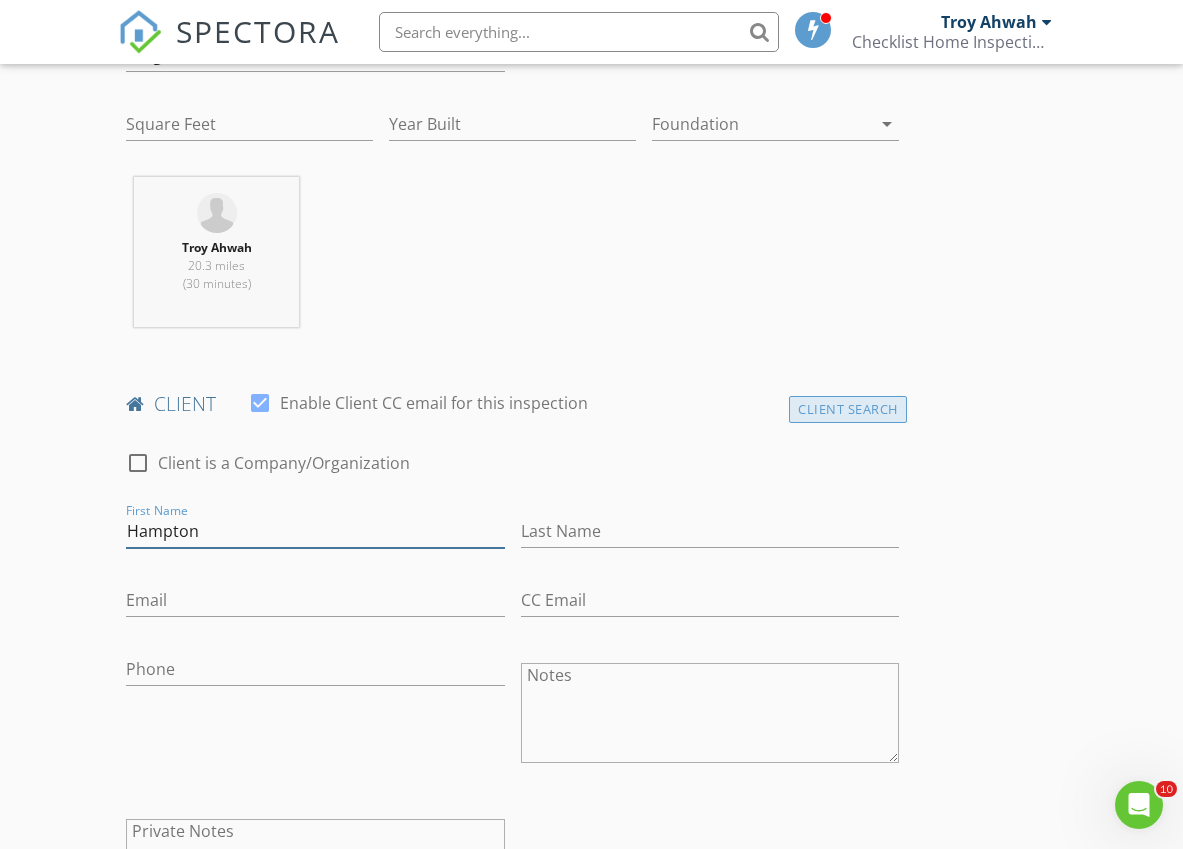 type on "Hampton" 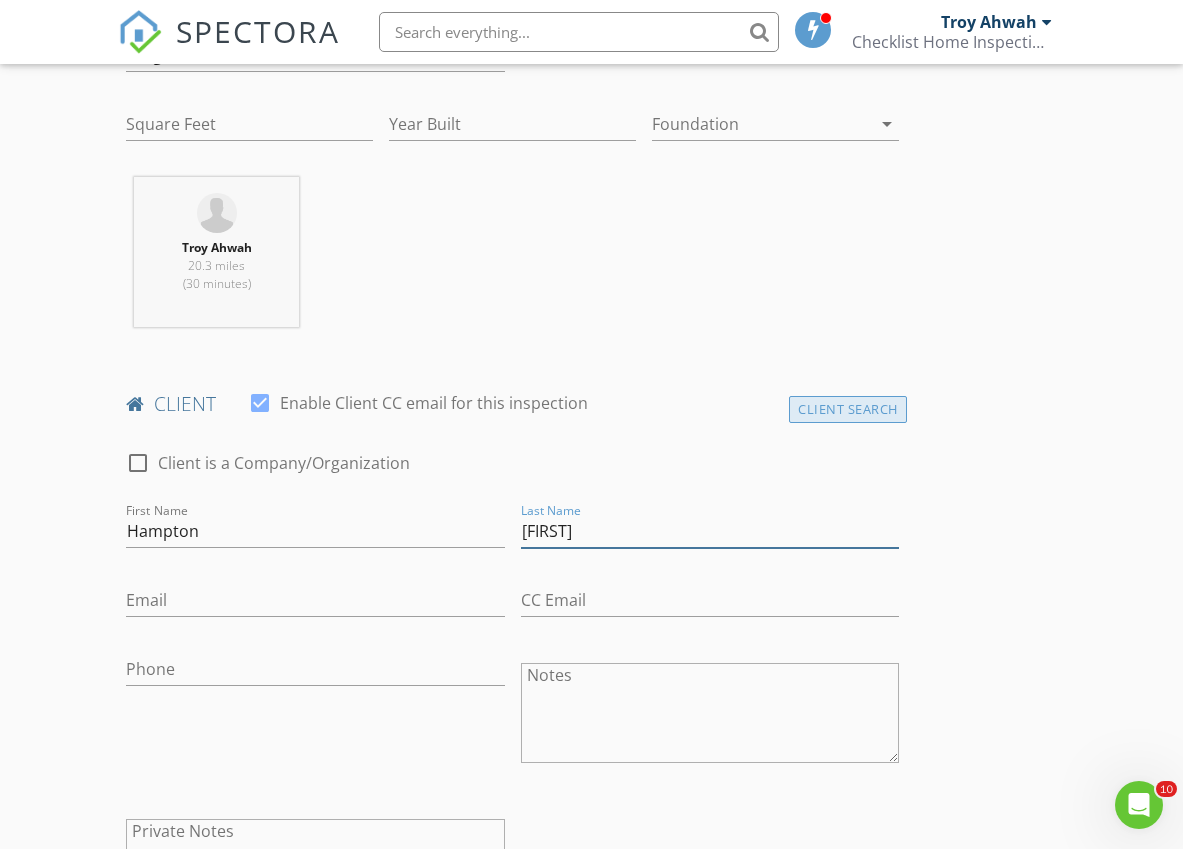 type on "Xiao" 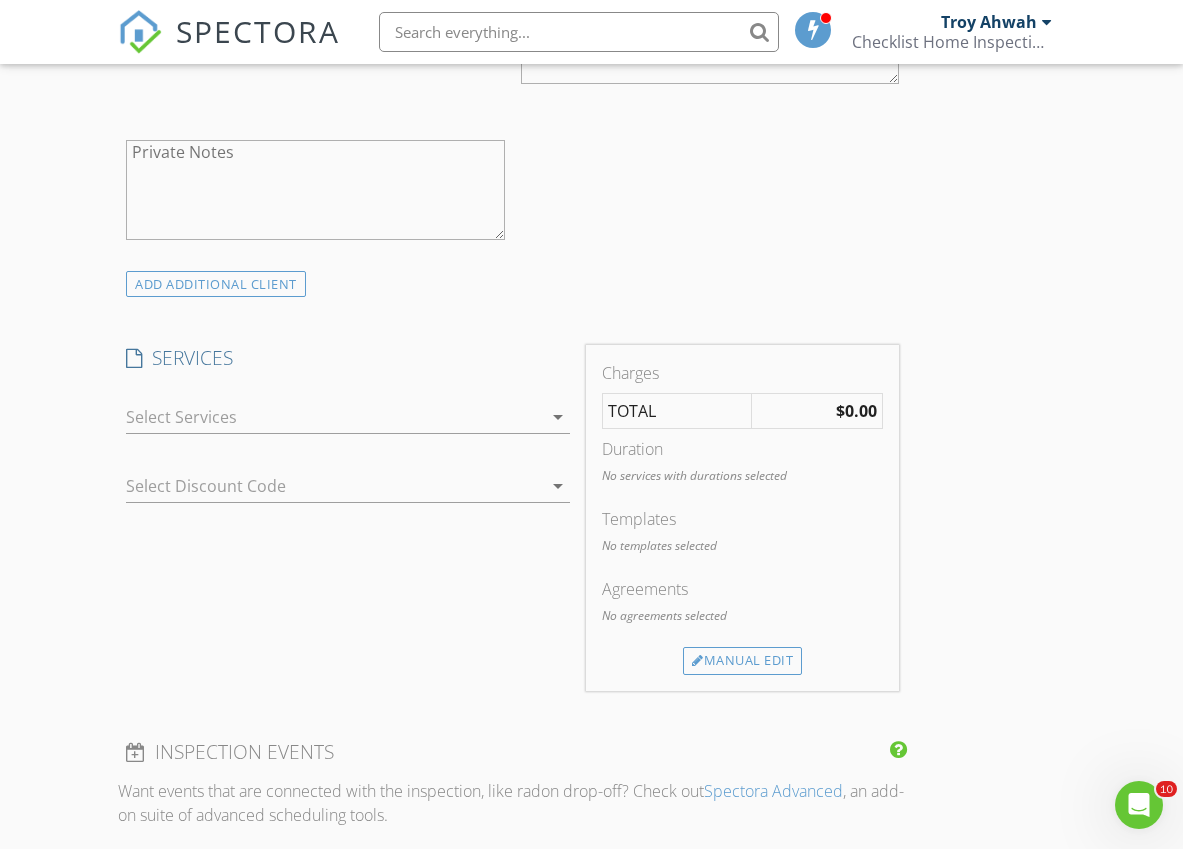 scroll, scrollTop: 1436, scrollLeft: 0, axis: vertical 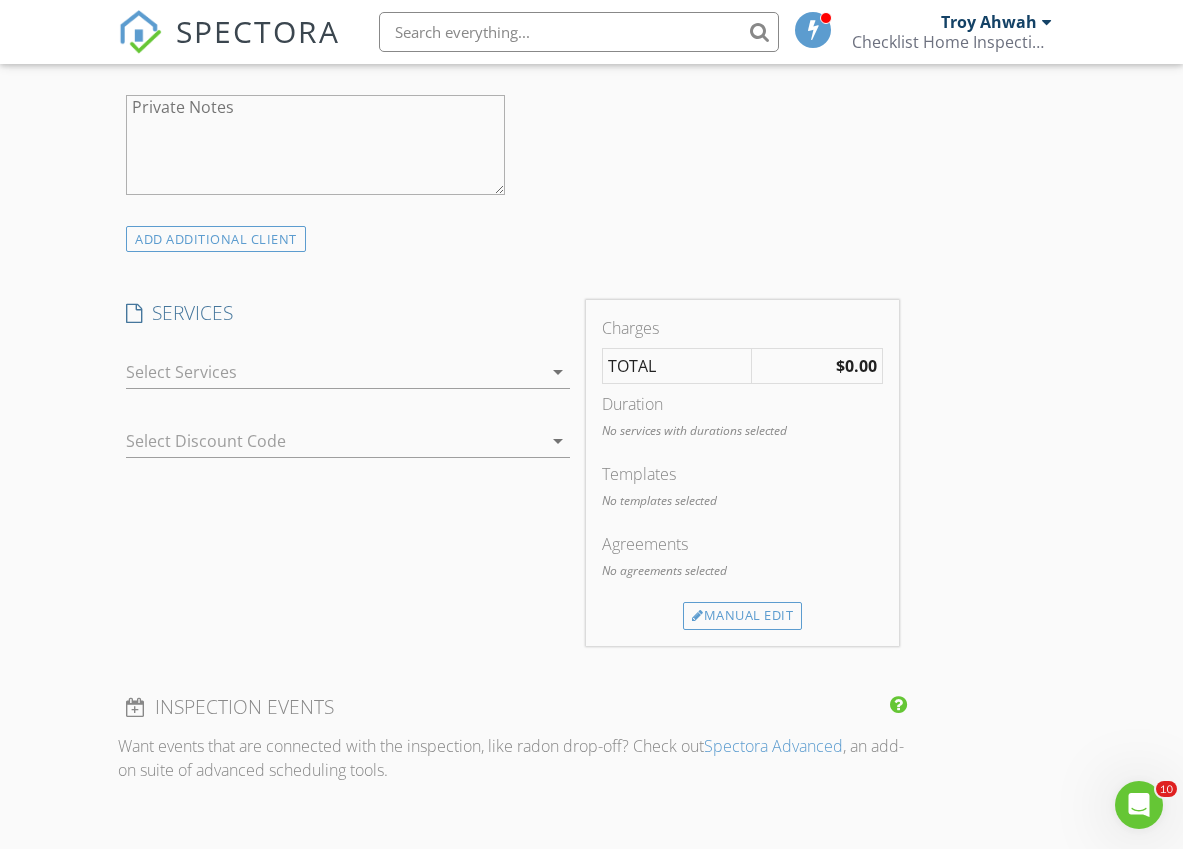type on "347-551-1306" 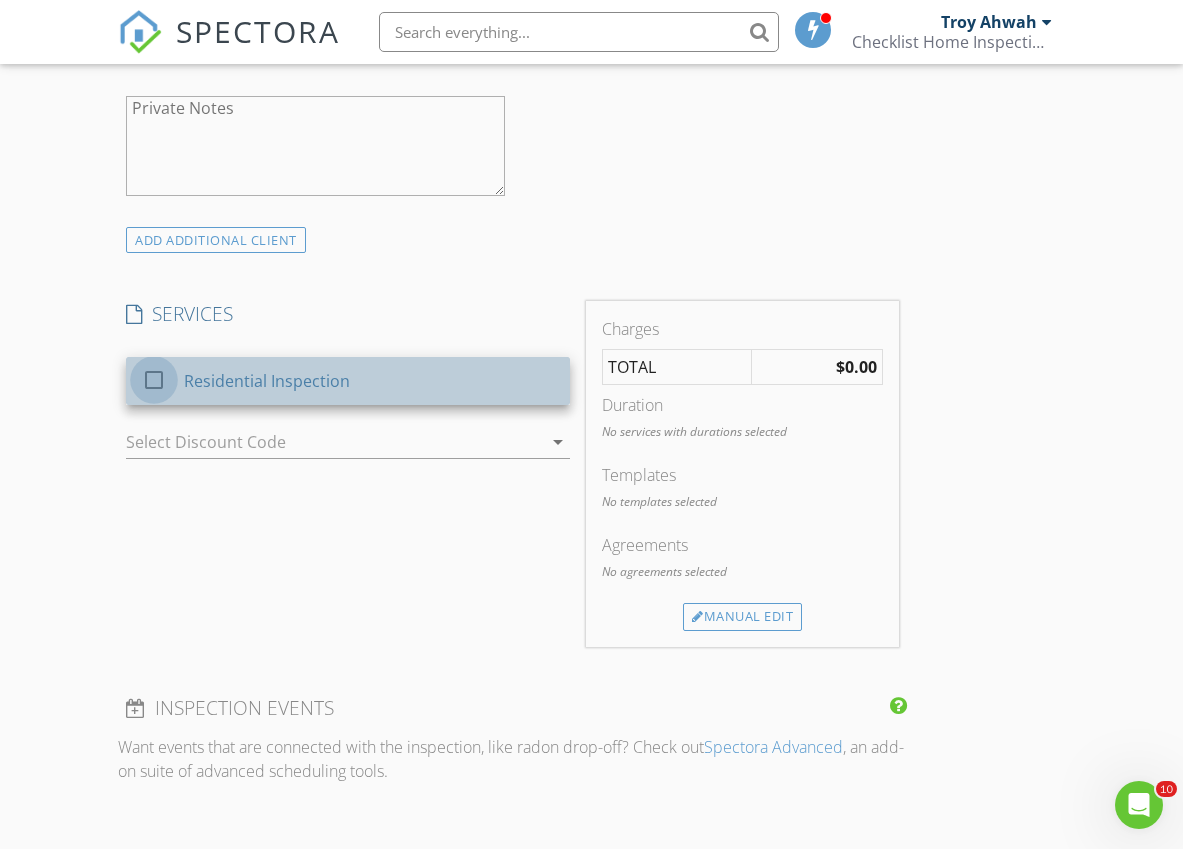 click at bounding box center [154, 380] 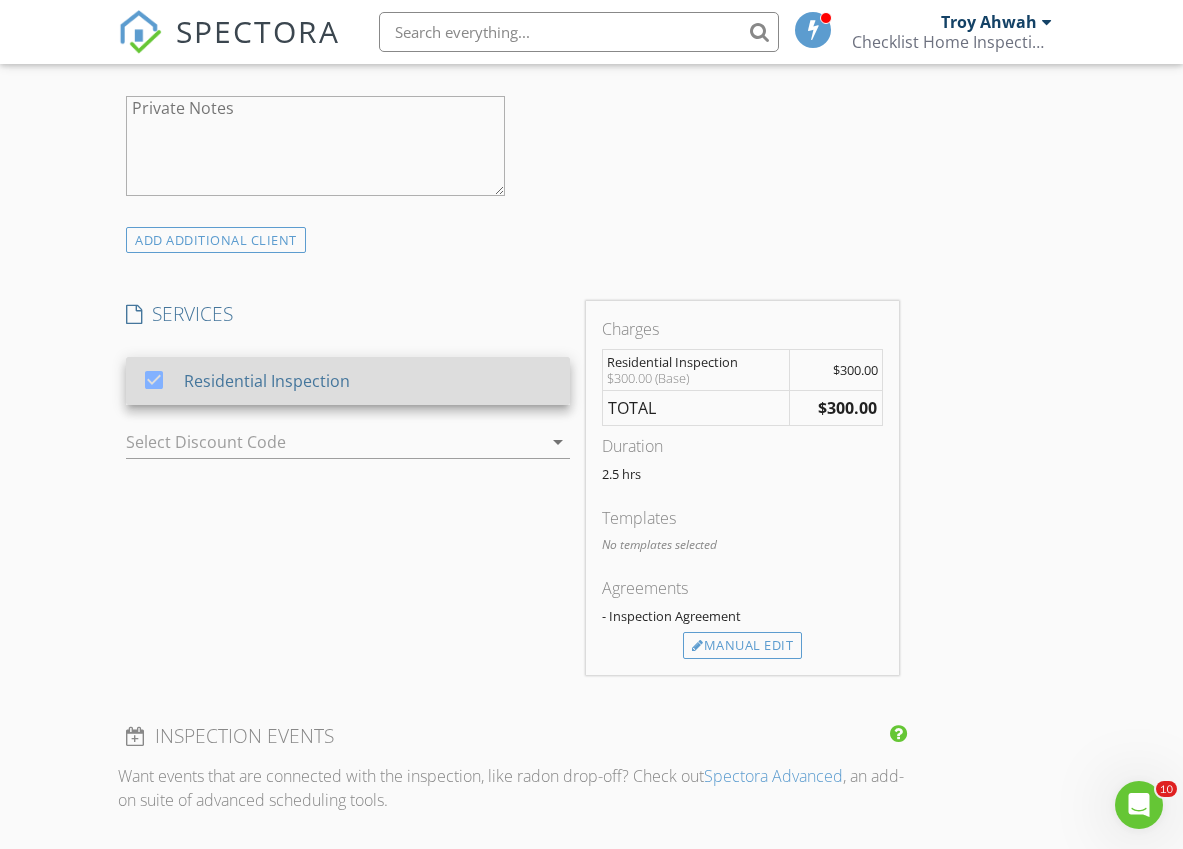 scroll, scrollTop: 1430, scrollLeft: 0, axis: vertical 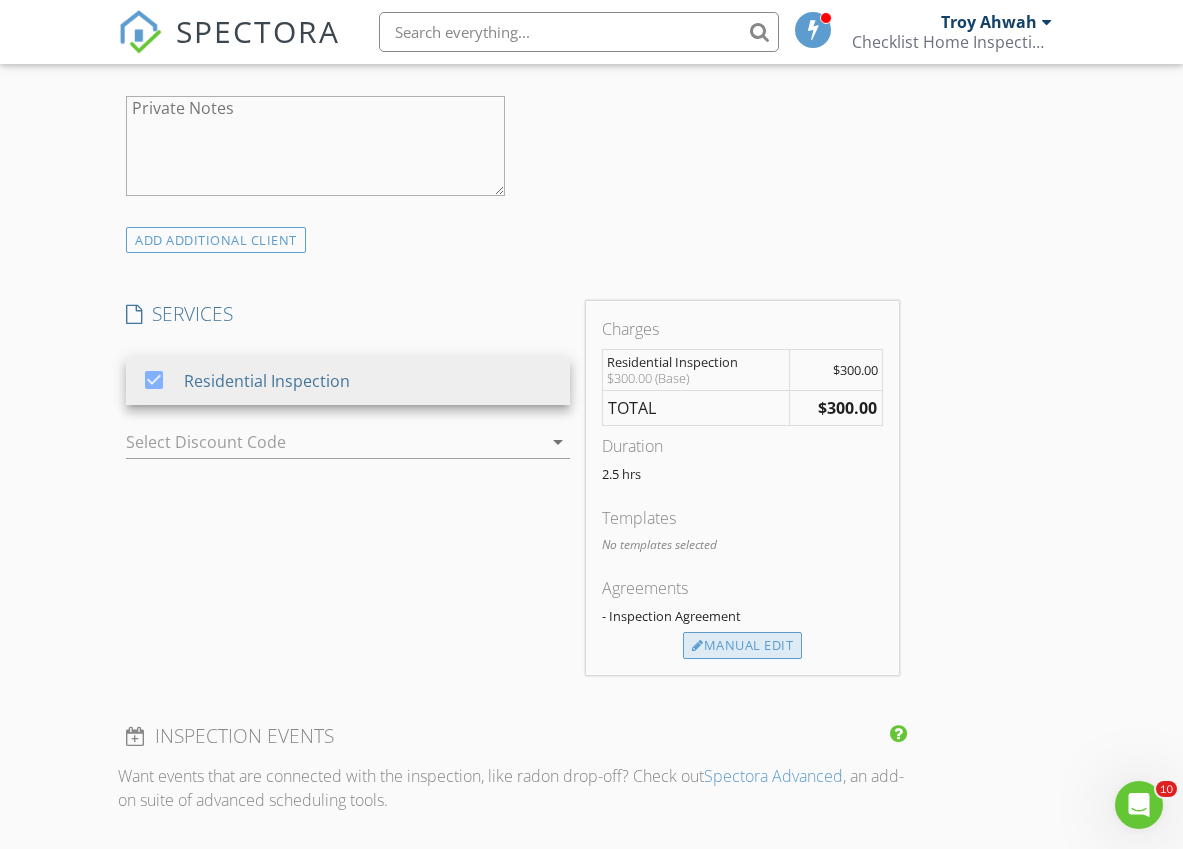 click on "Manual Edit" at bounding box center [742, 646] 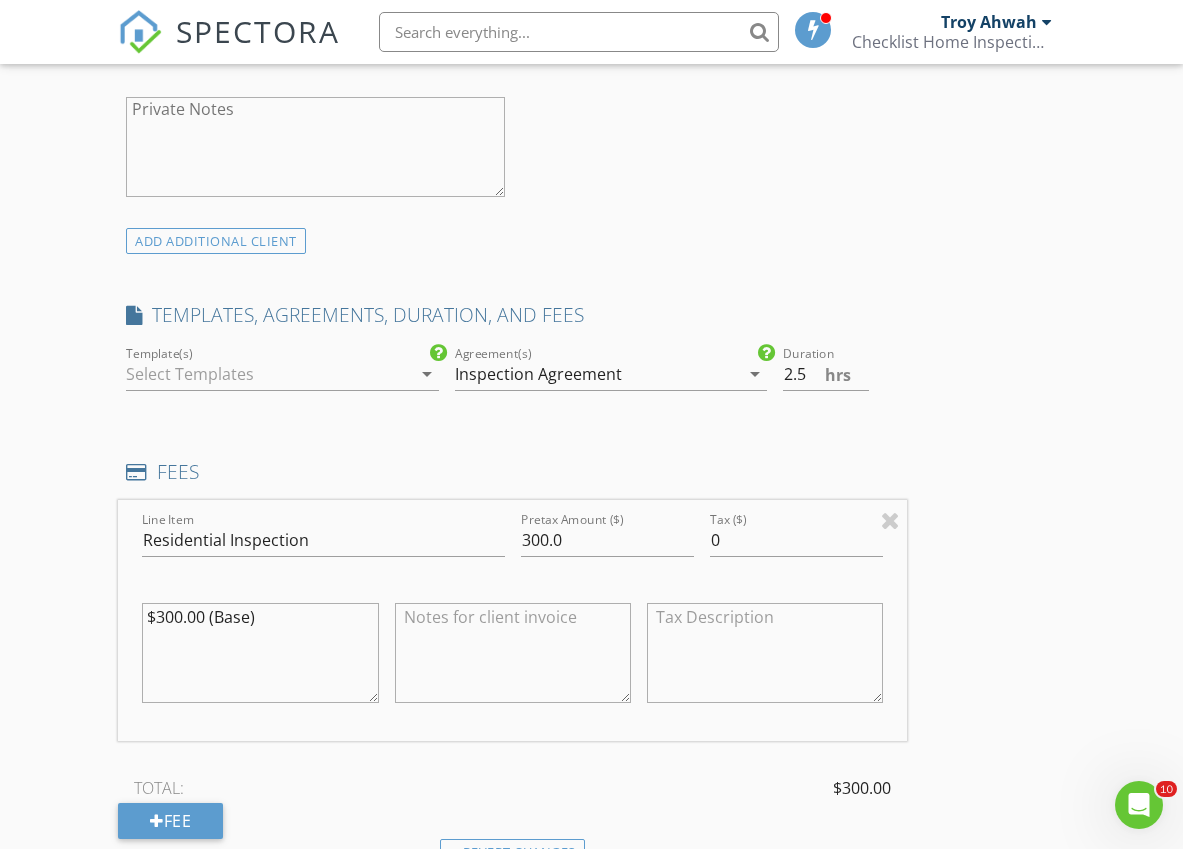 scroll, scrollTop: 1429, scrollLeft: 0, axis: vertical 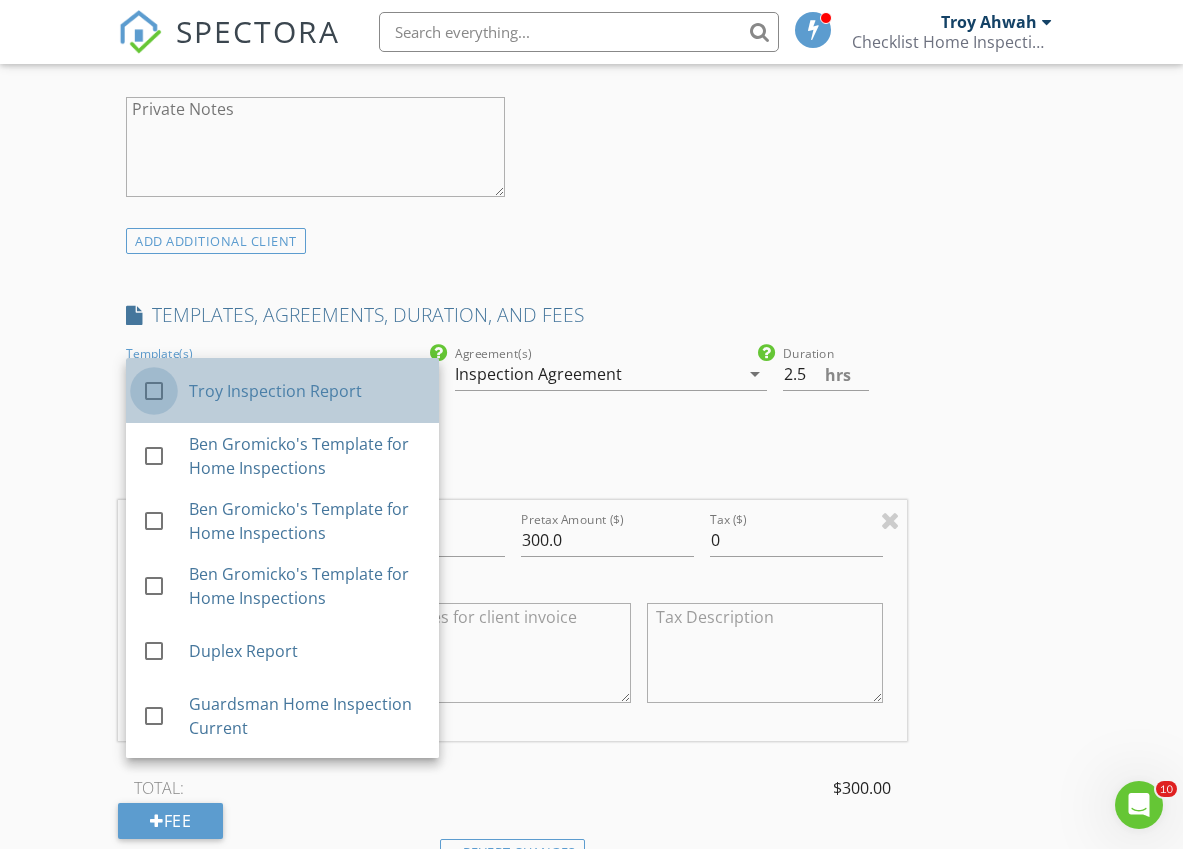 click at bounding box center (154, 391) 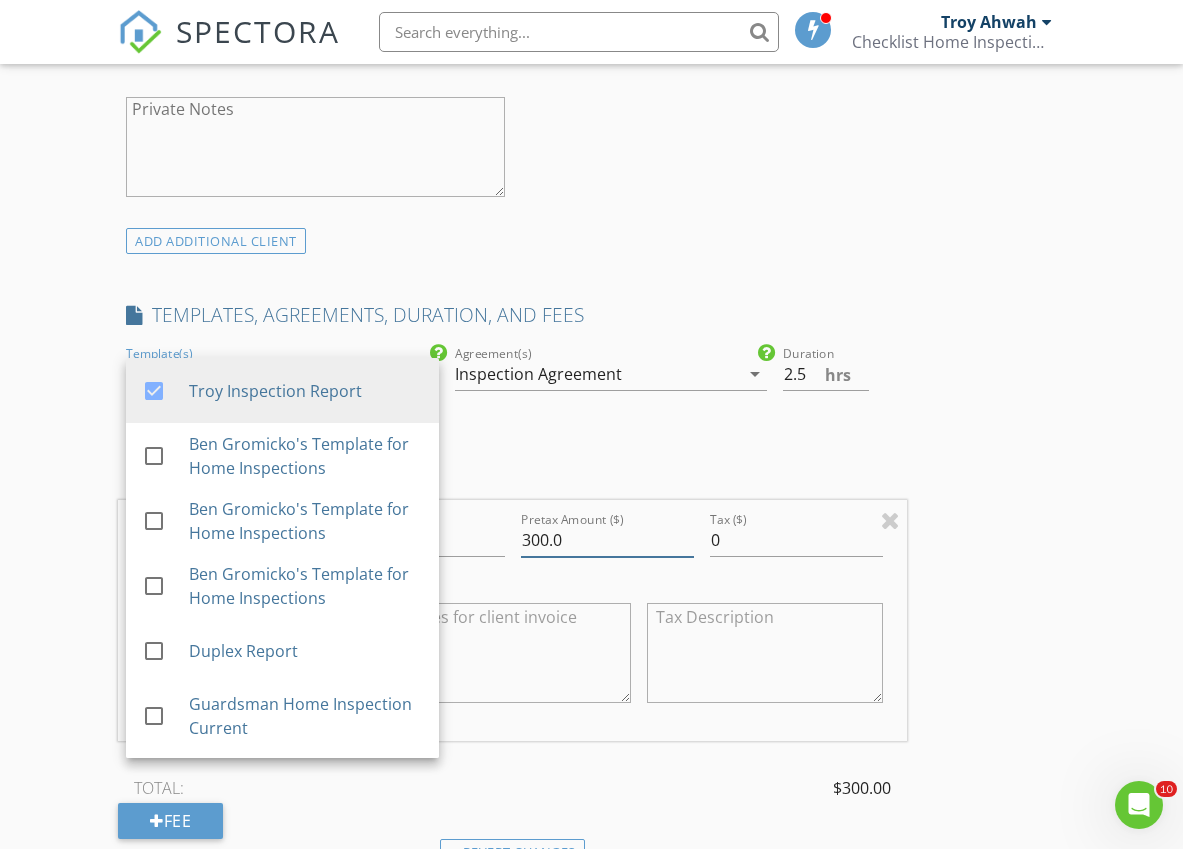 click on "300.0" at bounding box center (607, 540) 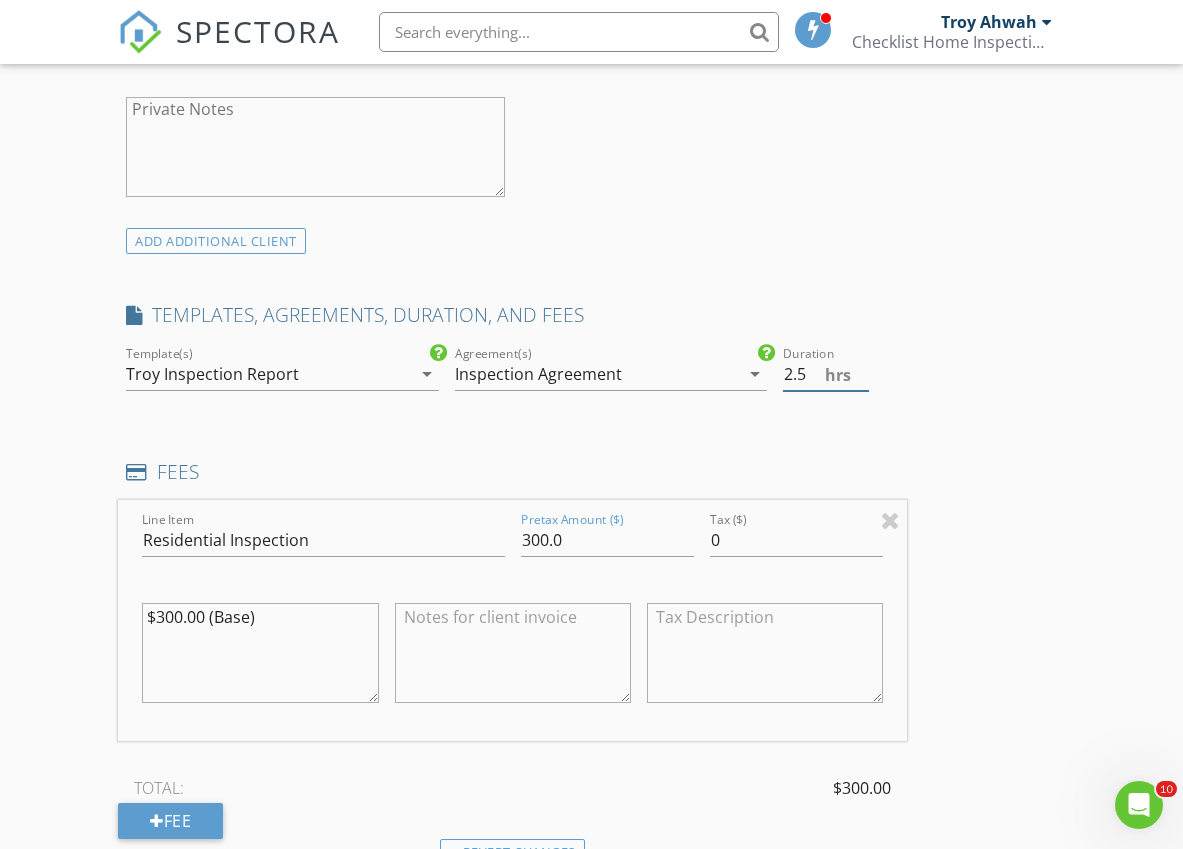 click on "2.5" at bounding box center [825, 374] 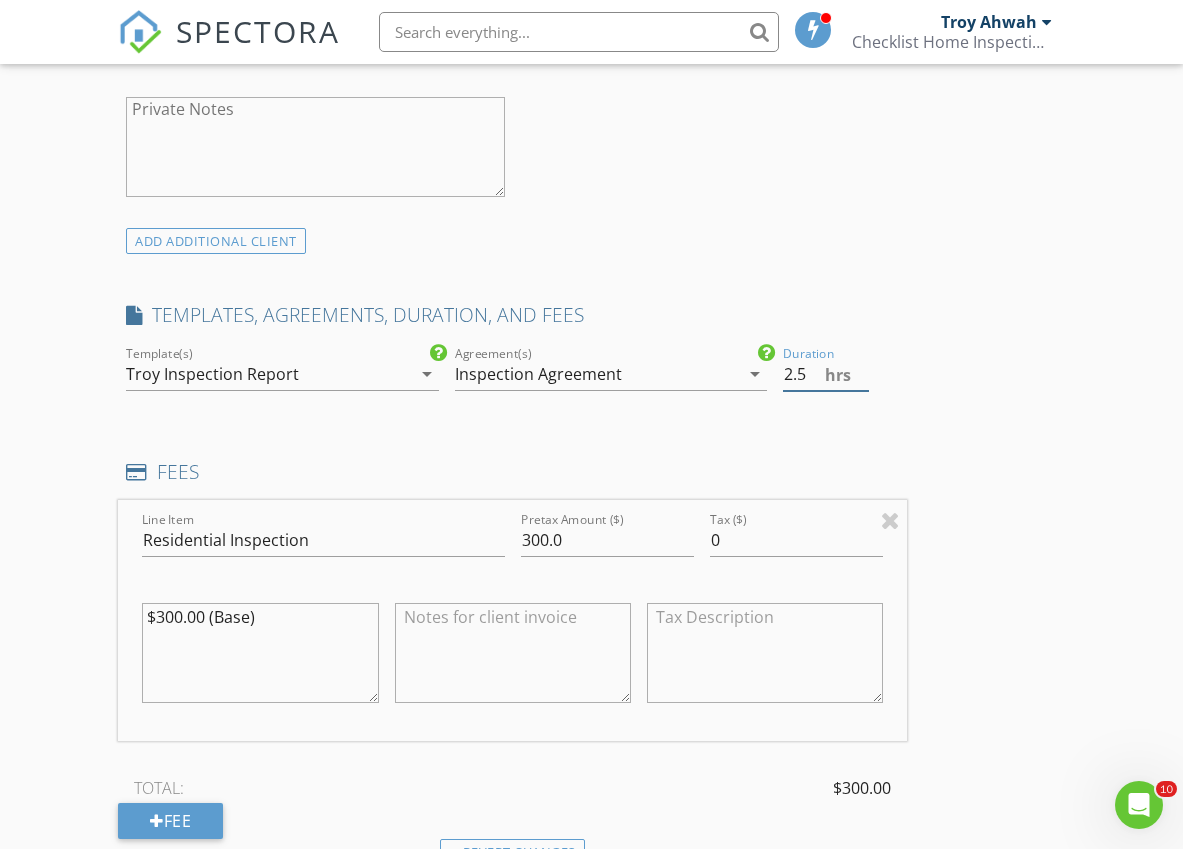 type on "2" 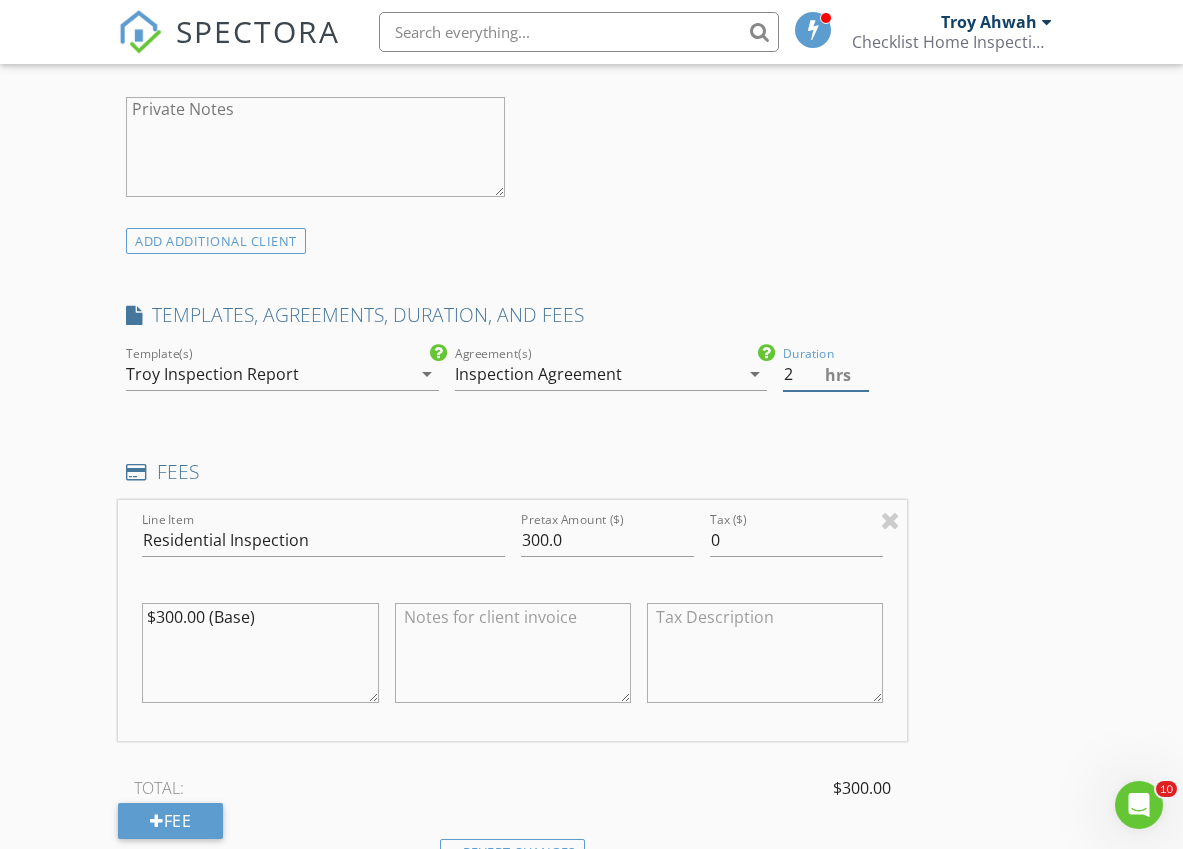 click on "2" at bounding box center (825, 374) 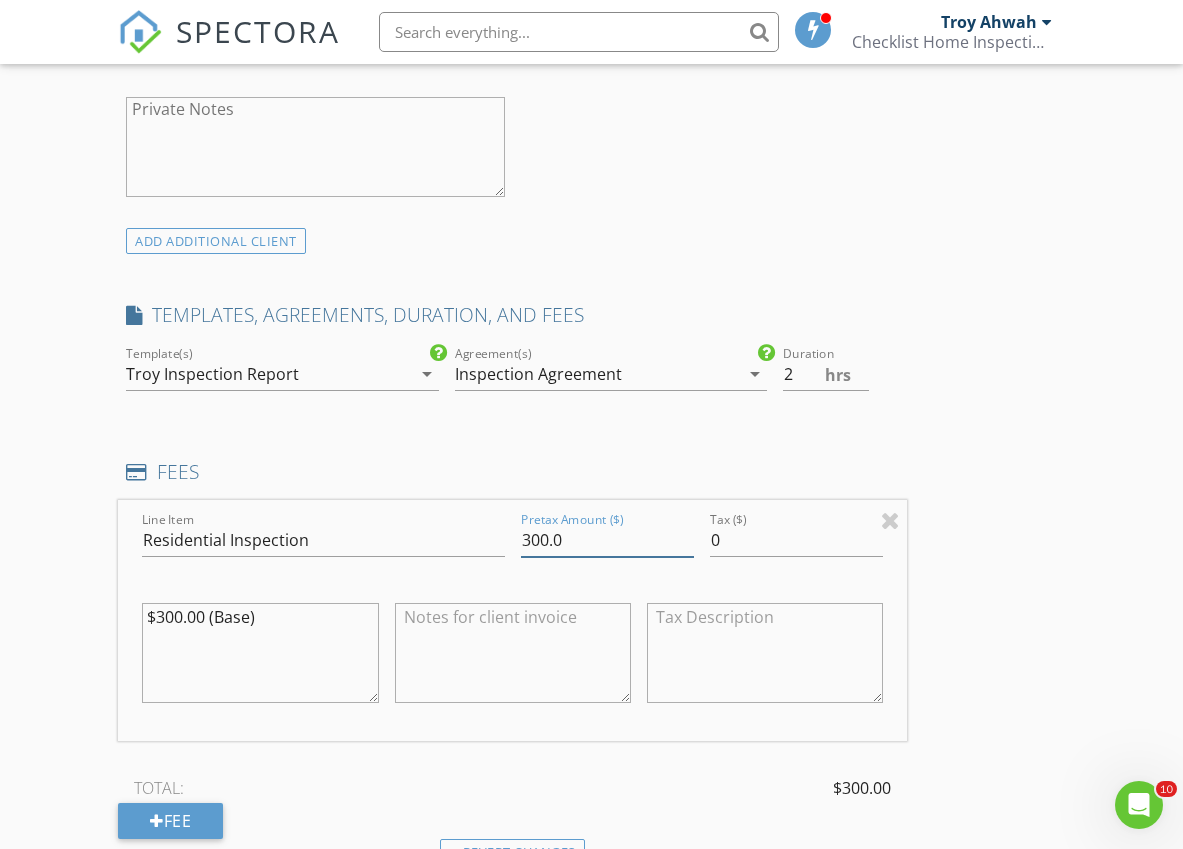 drag, startPoint x: 564, startPoint y: 532, endPoint x: 460, endPoint y: 525, distance: 104.23531 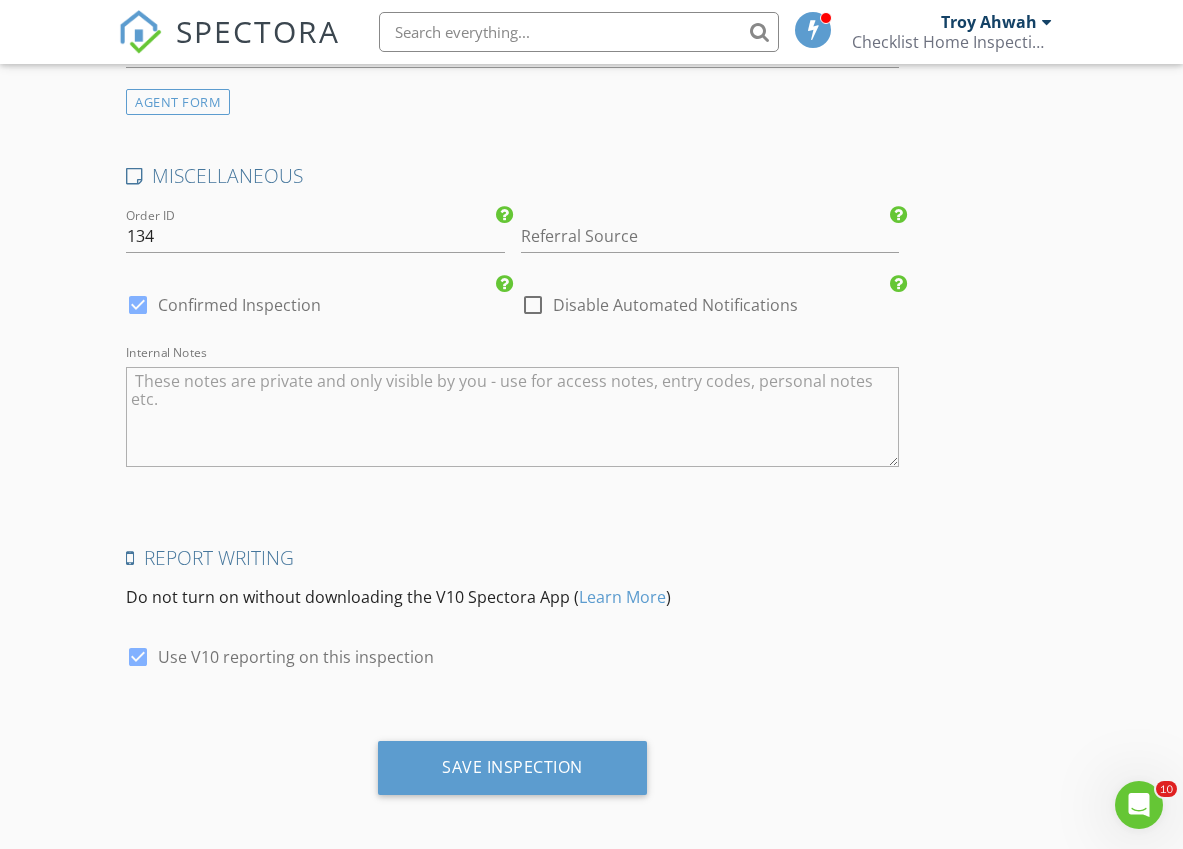 scroll, scrollTop: 2944, scrollLeft: 0, axis: vertical 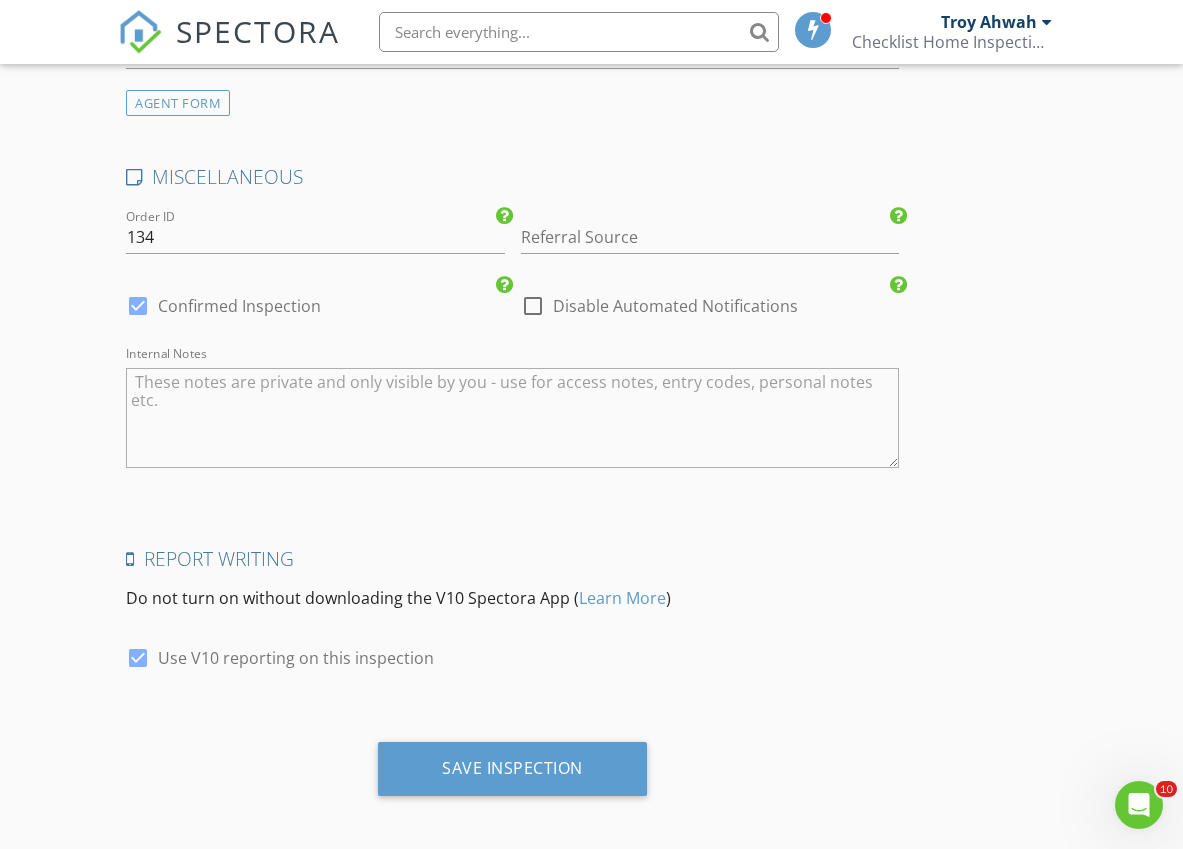 type on "275" 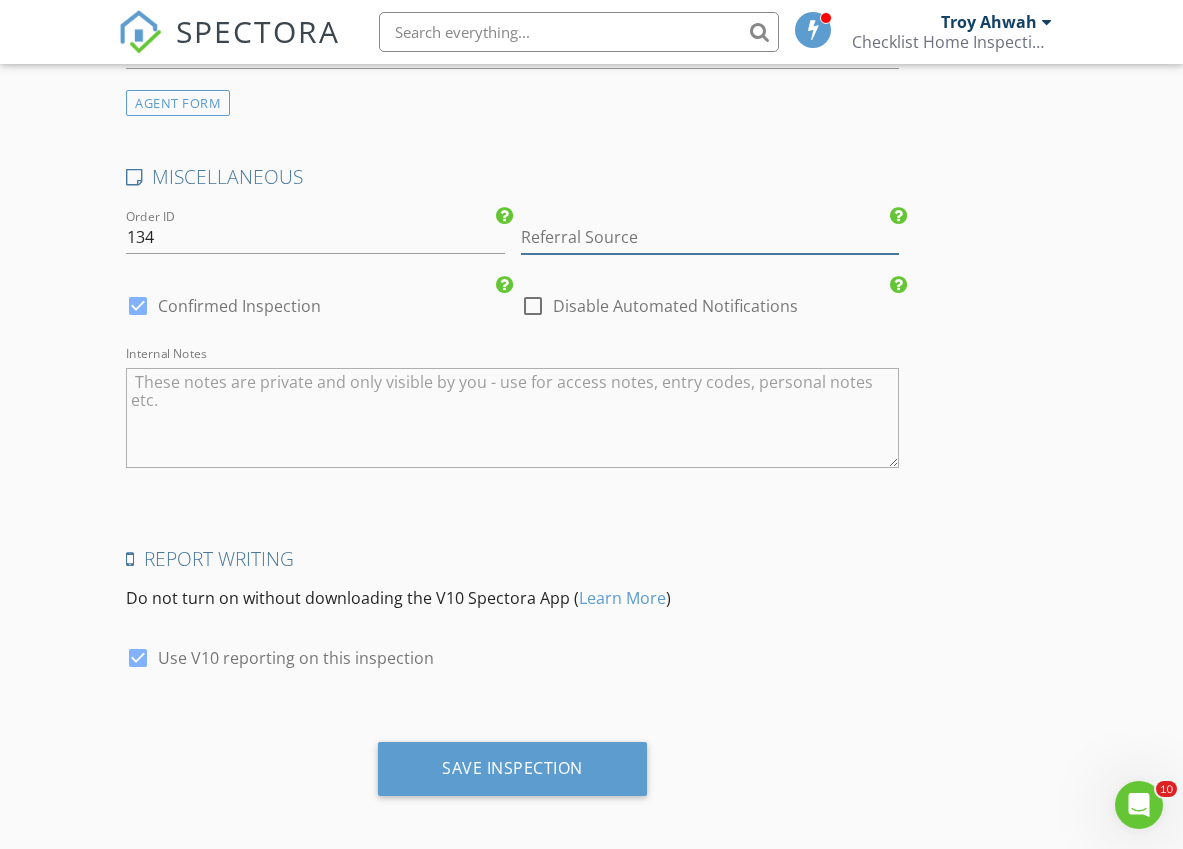 click at bounding box center (710, 237) 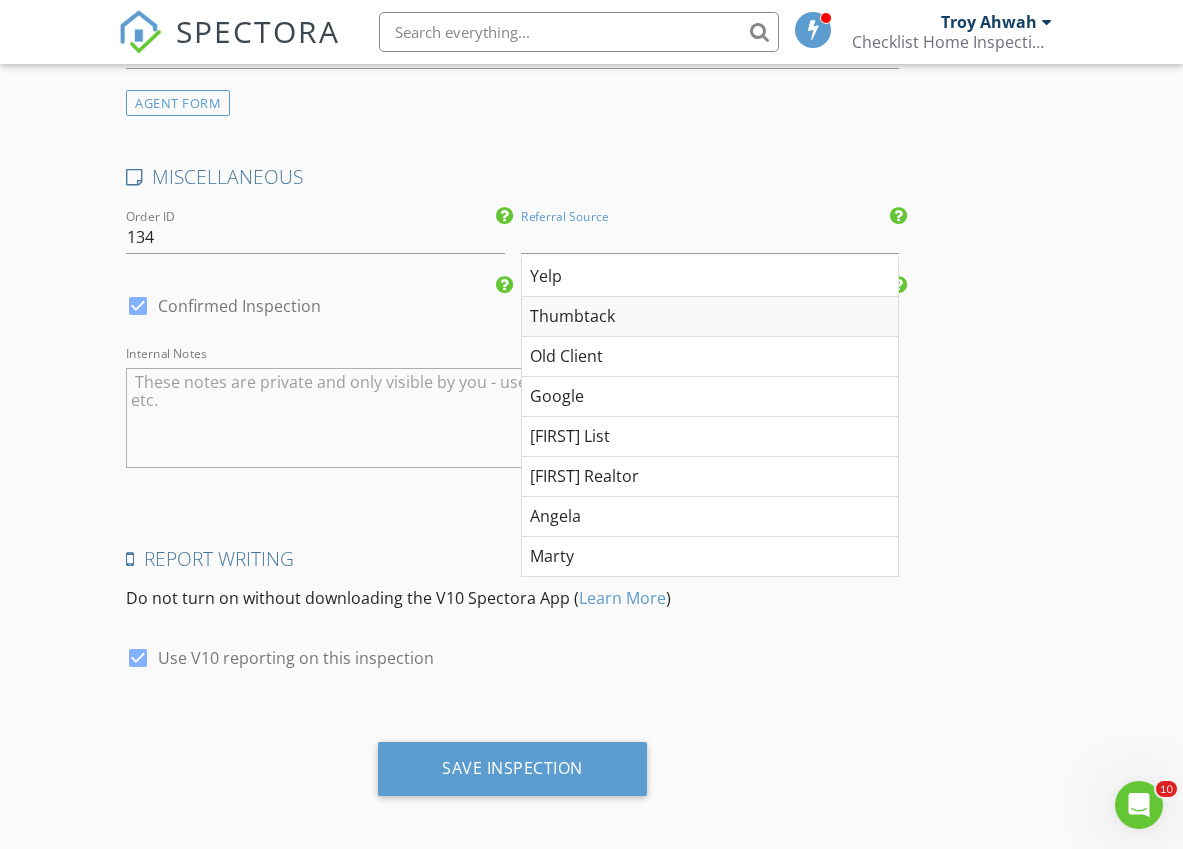 click on "Thumbtack" at bounding box center [710, 317] 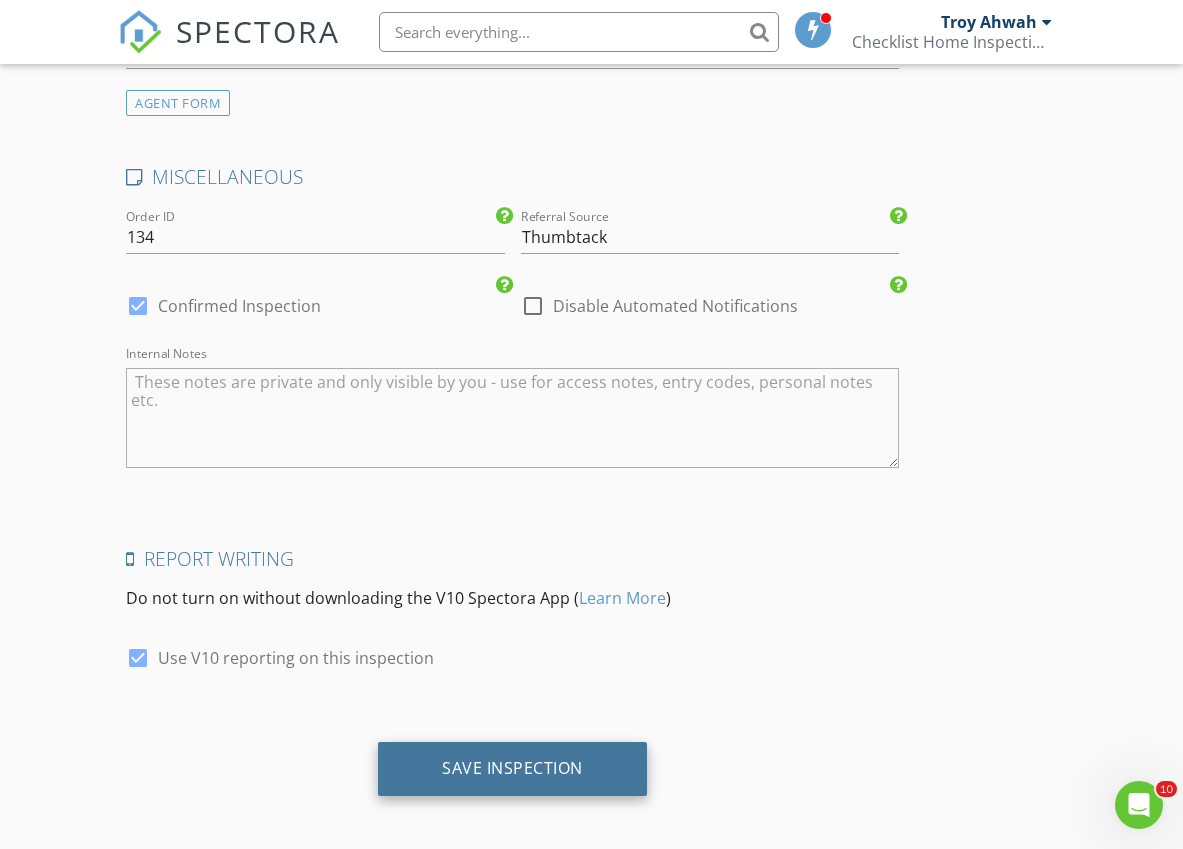 click on "Save Inspection" at bounding box center [512, 769] 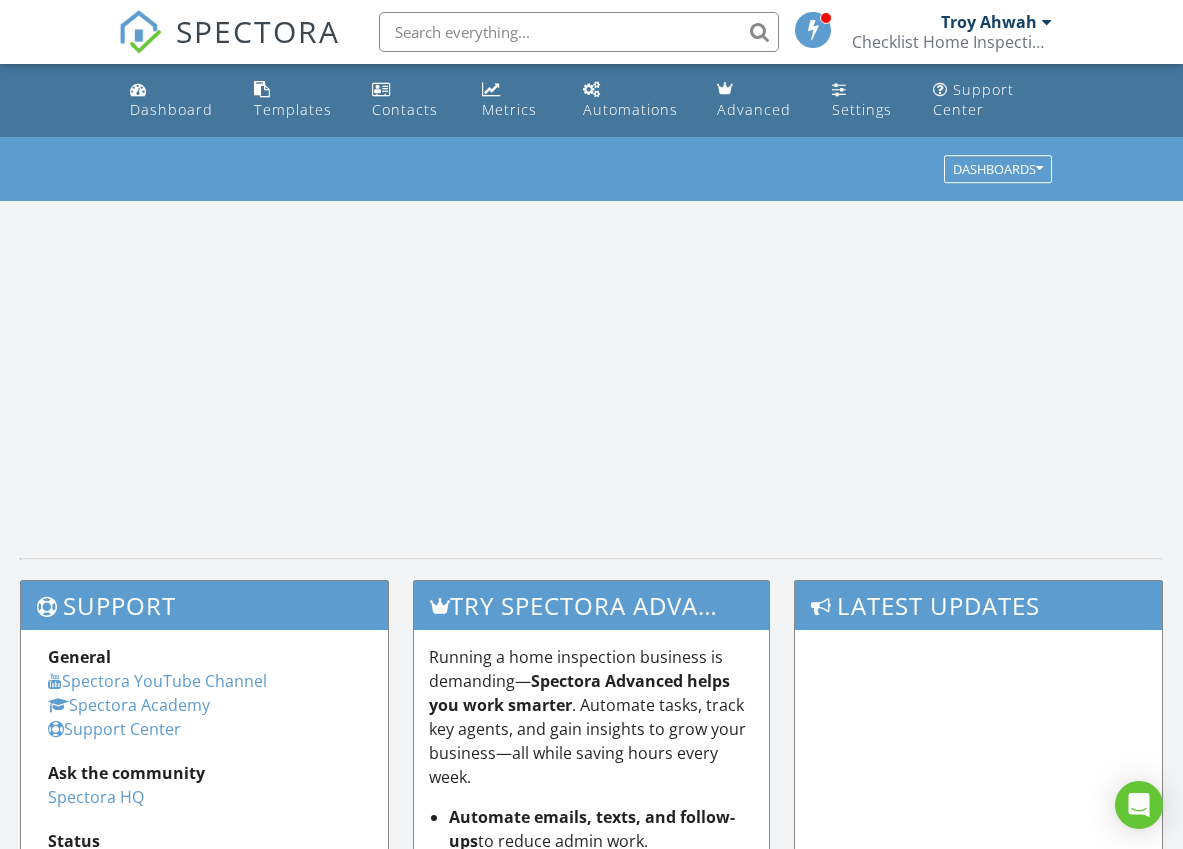 scroll, scrollTop: 0, scrollLeft: 0, axis: both 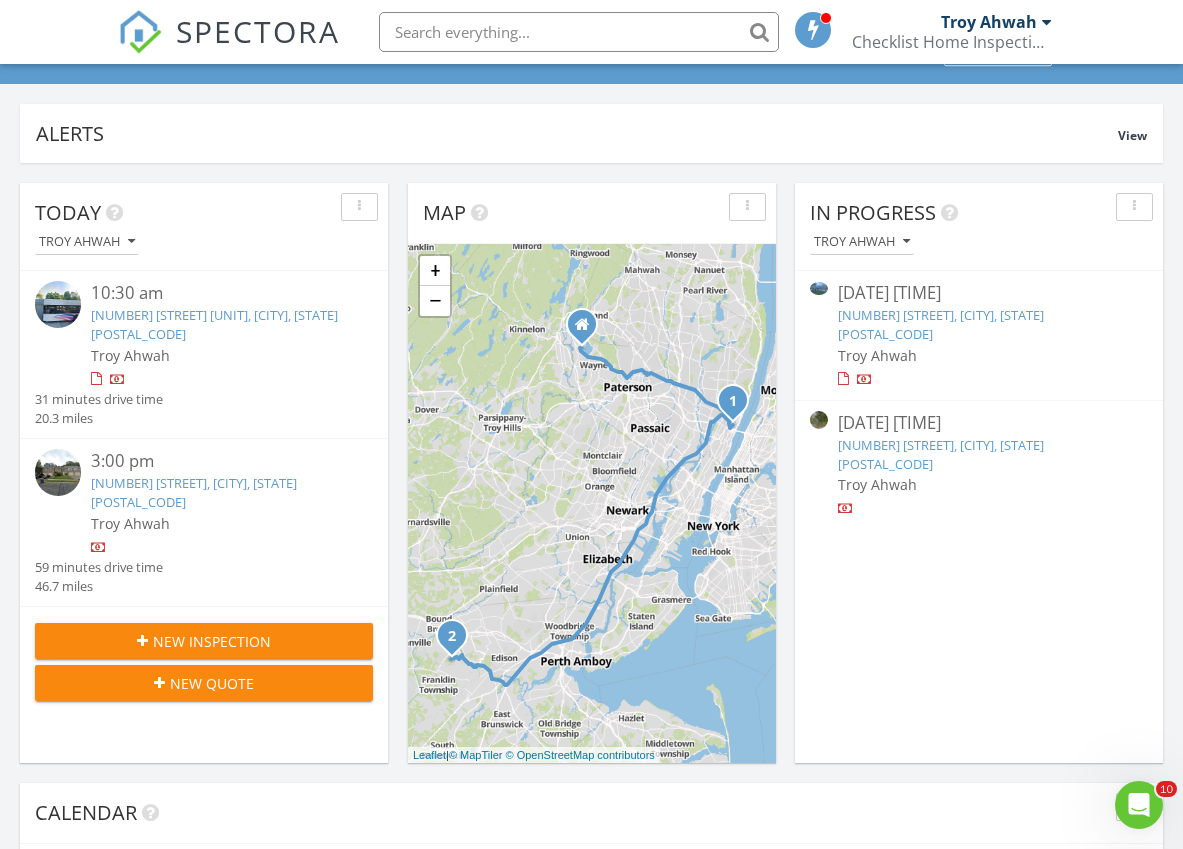 click on "[NUMBER] [STREET], [CITY], [STATE] [POSTAL_CODE]" at bounding box center [941, 454] 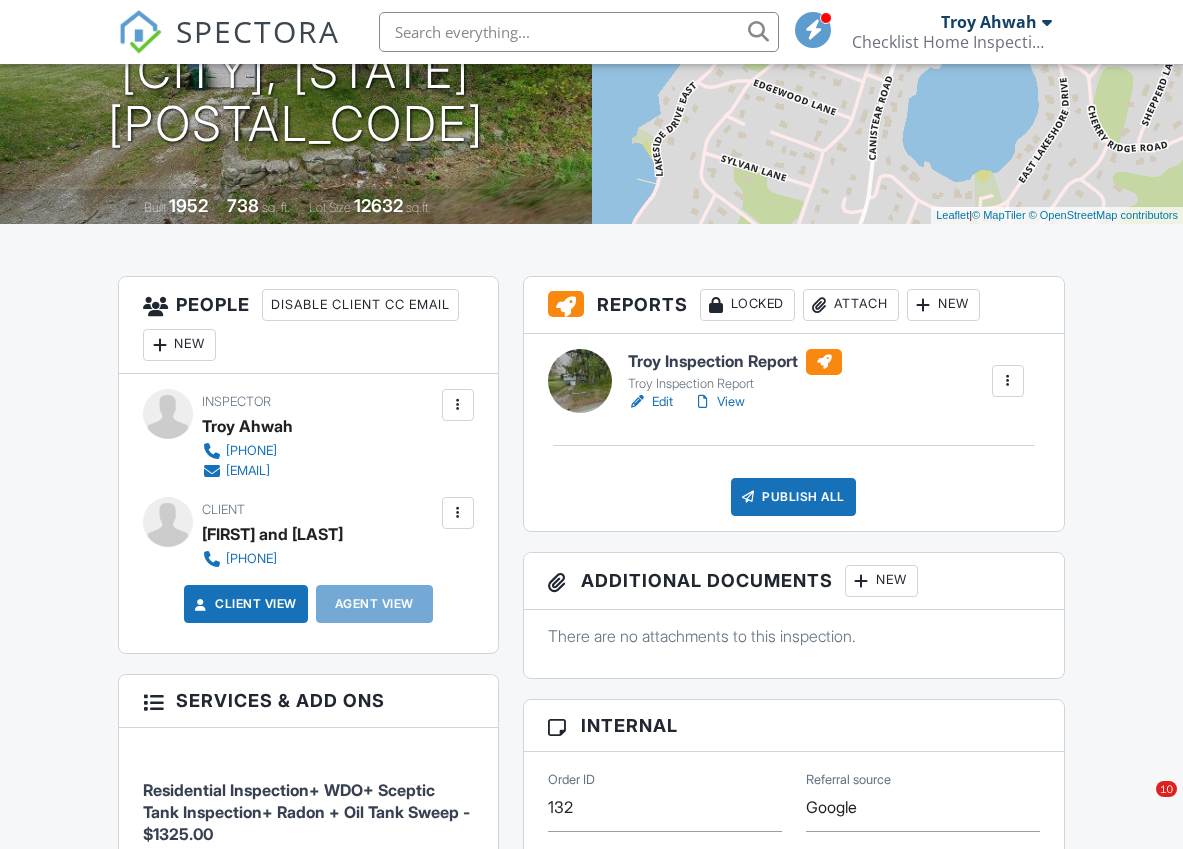 scroll, scrollTop: 236, scrollLeft: 0, axis: vertical 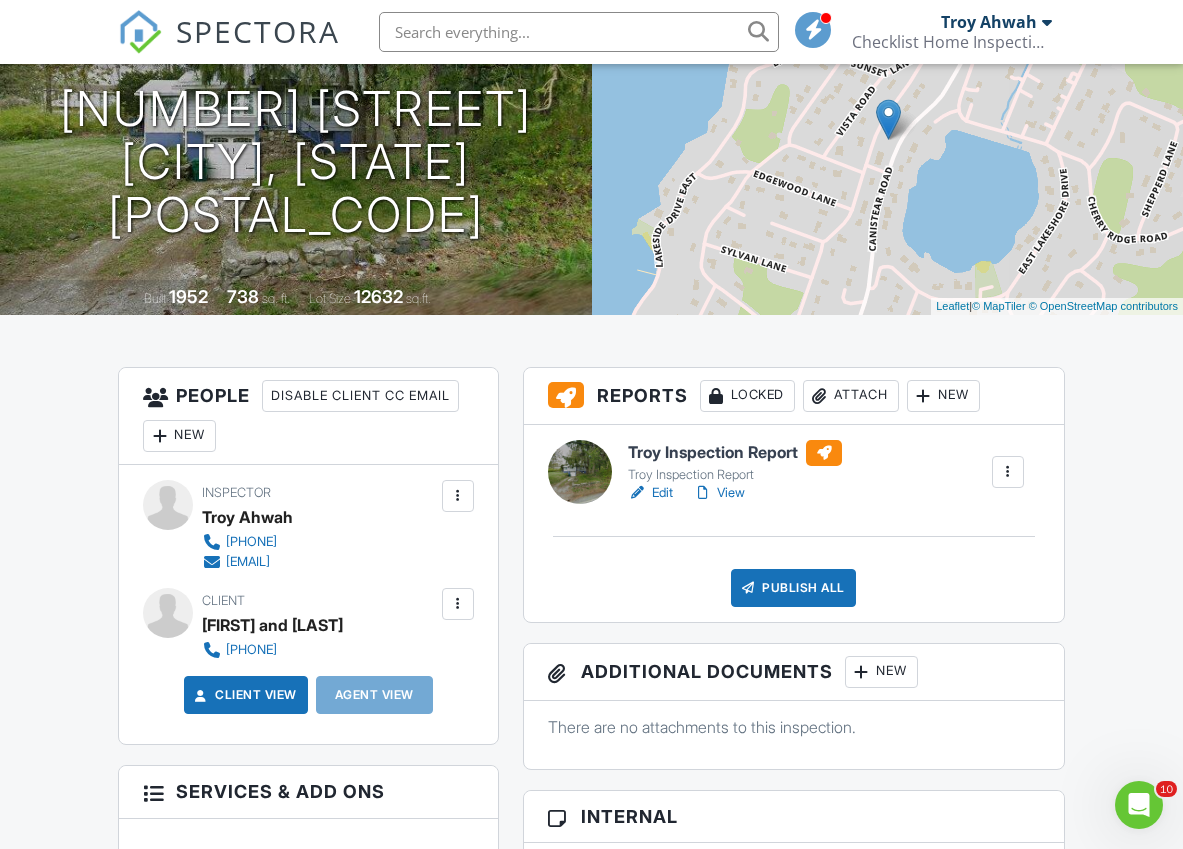 click on "Edit" at bounding box center (650, 493) 